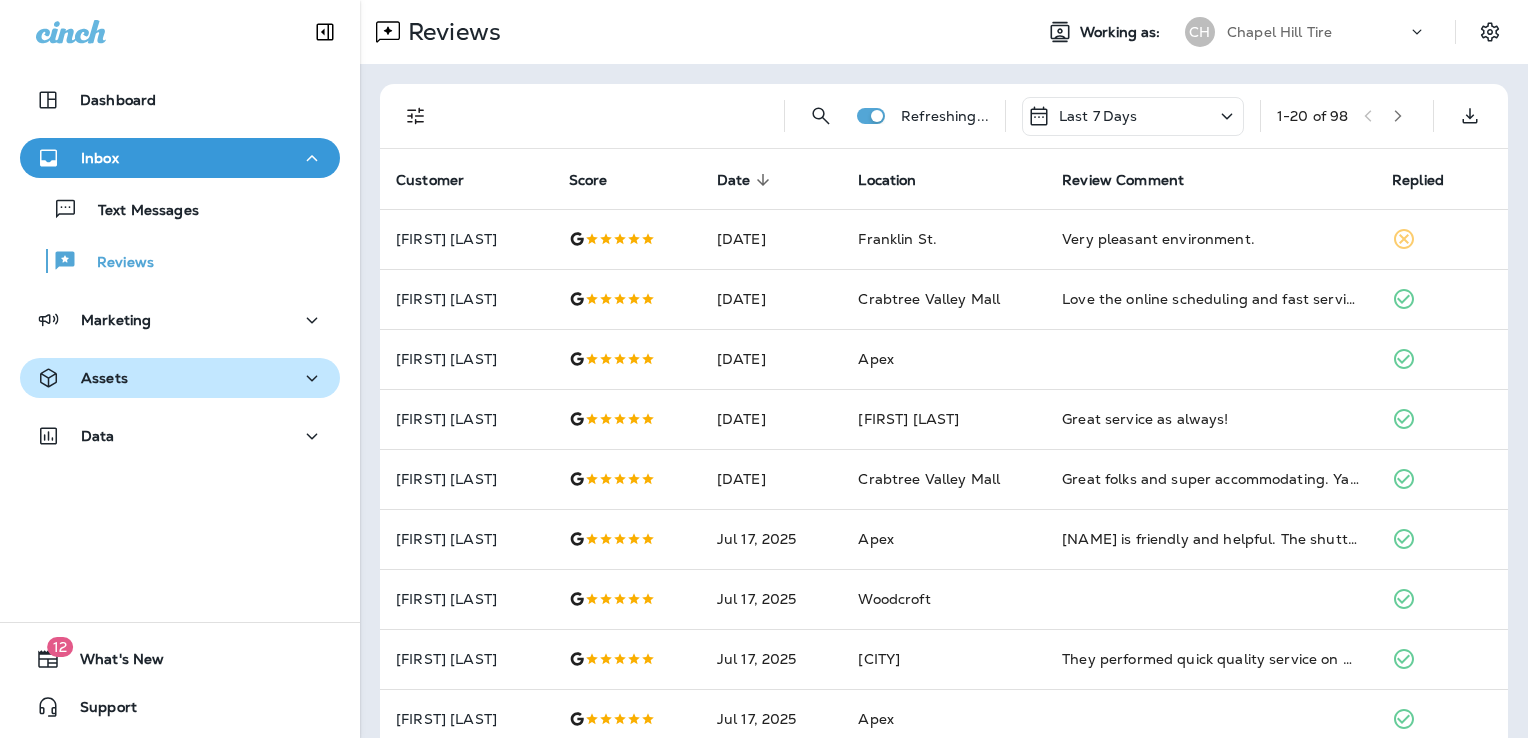 scroll, scrollTop: 0, scrollLeft: 0, axis: both 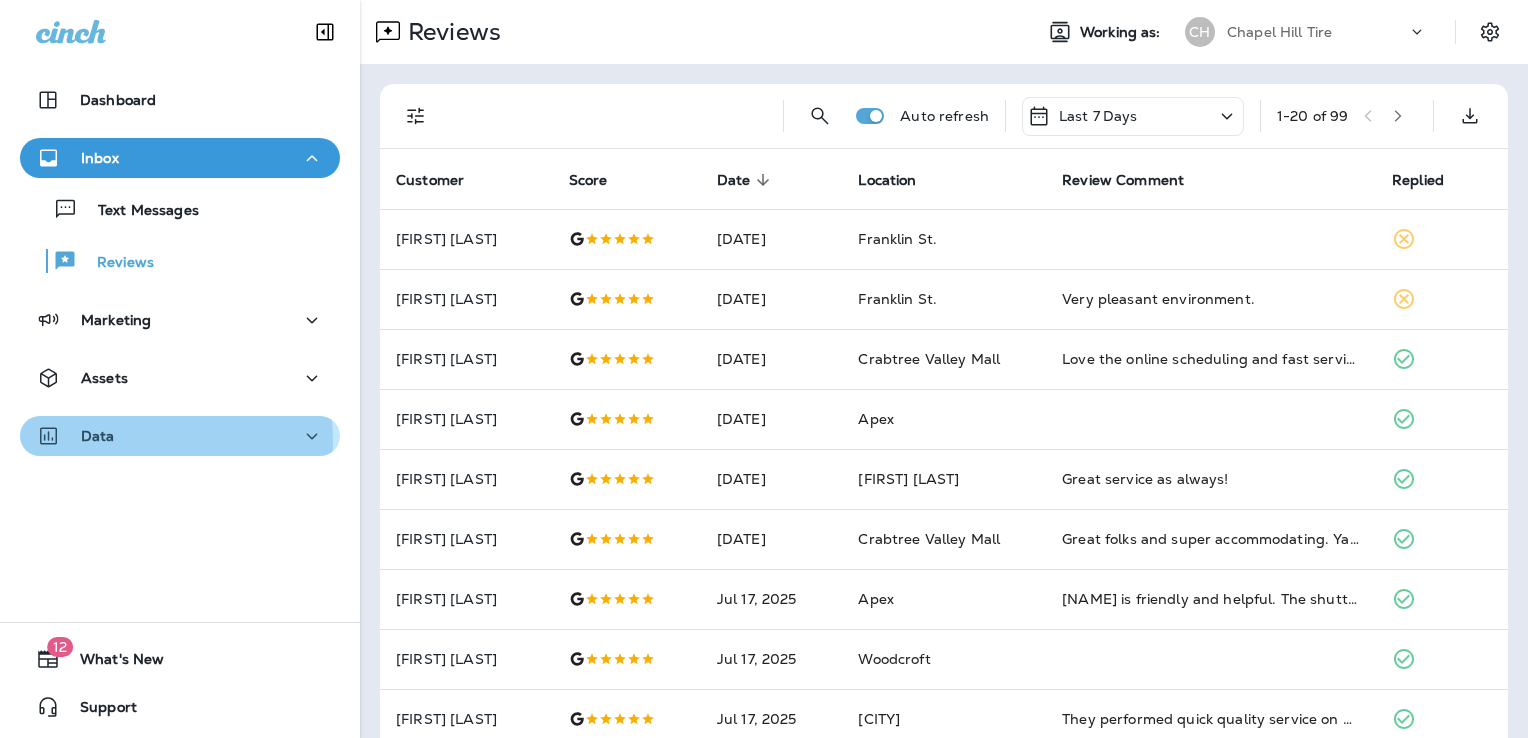 click on "Data" at bounding box center (180, 436) 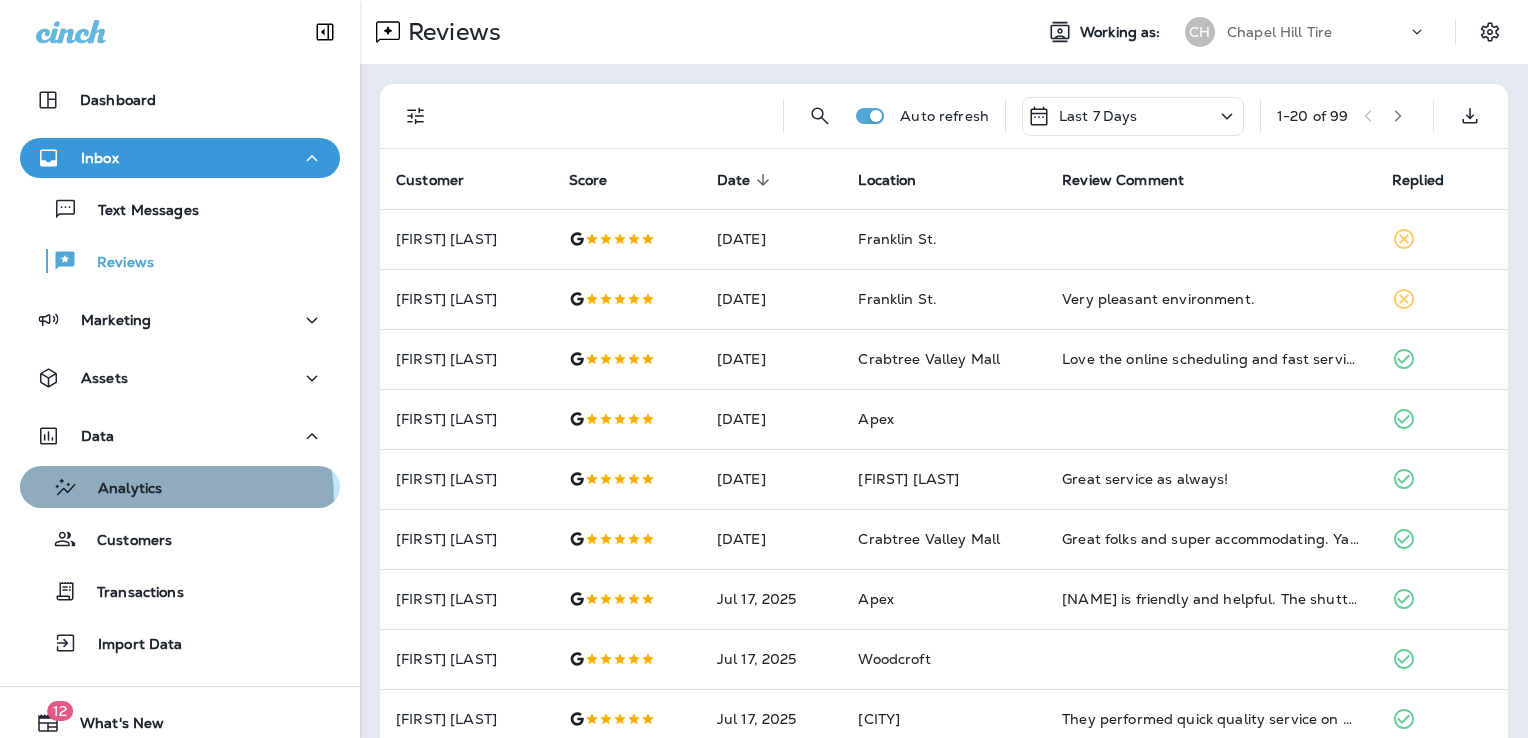 click on "Analytics" at bounding box center [95, 487] 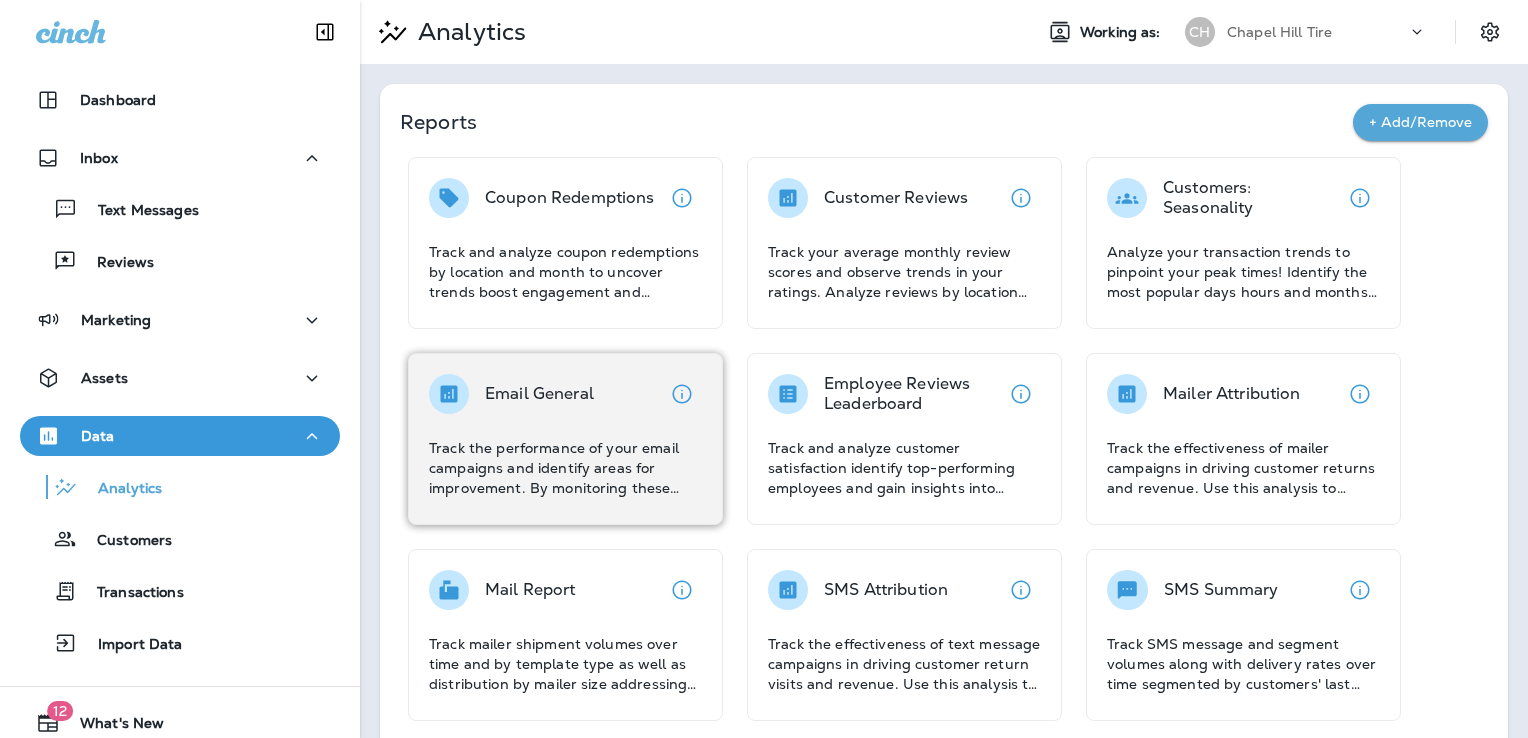 click on "Email General Track the performance of your email campaigns and identify areas for improvement. By monitoring these metrics, you can optimize your email campaigns to improve engagement and drive conversions." at bounding box center (565, 436) 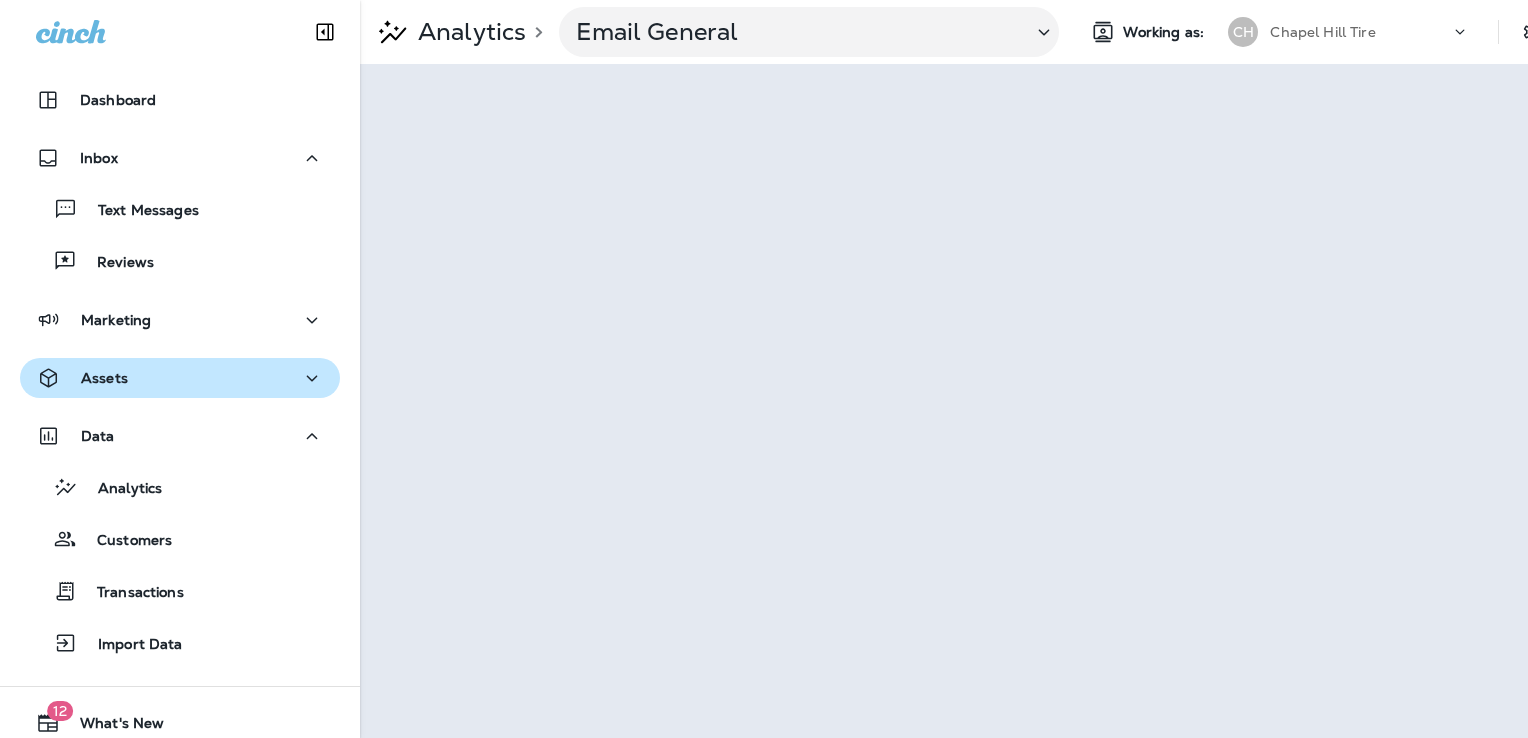 click on "Assets" at bounding box center (180, 378) 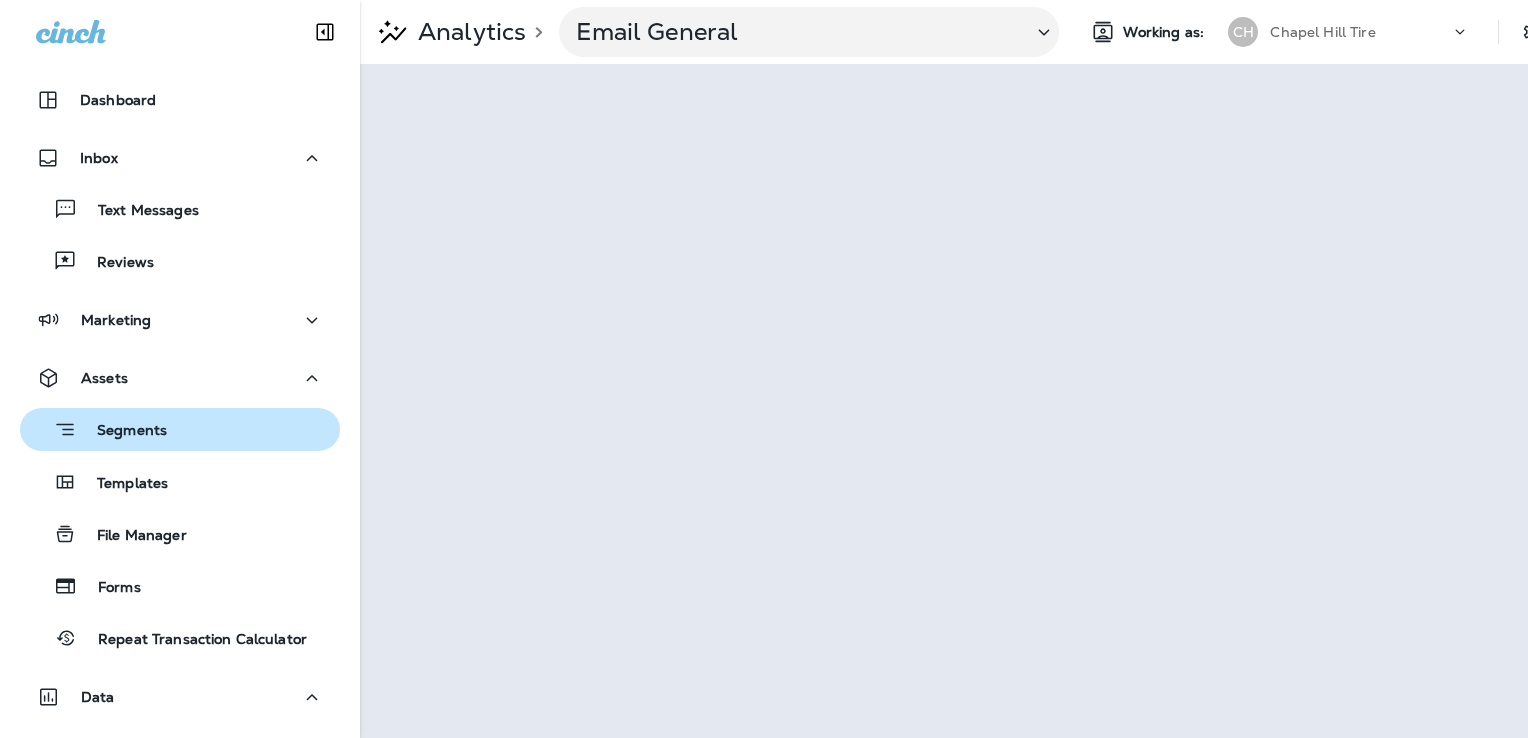 click on "Segments" at bounding box center [122, 432] 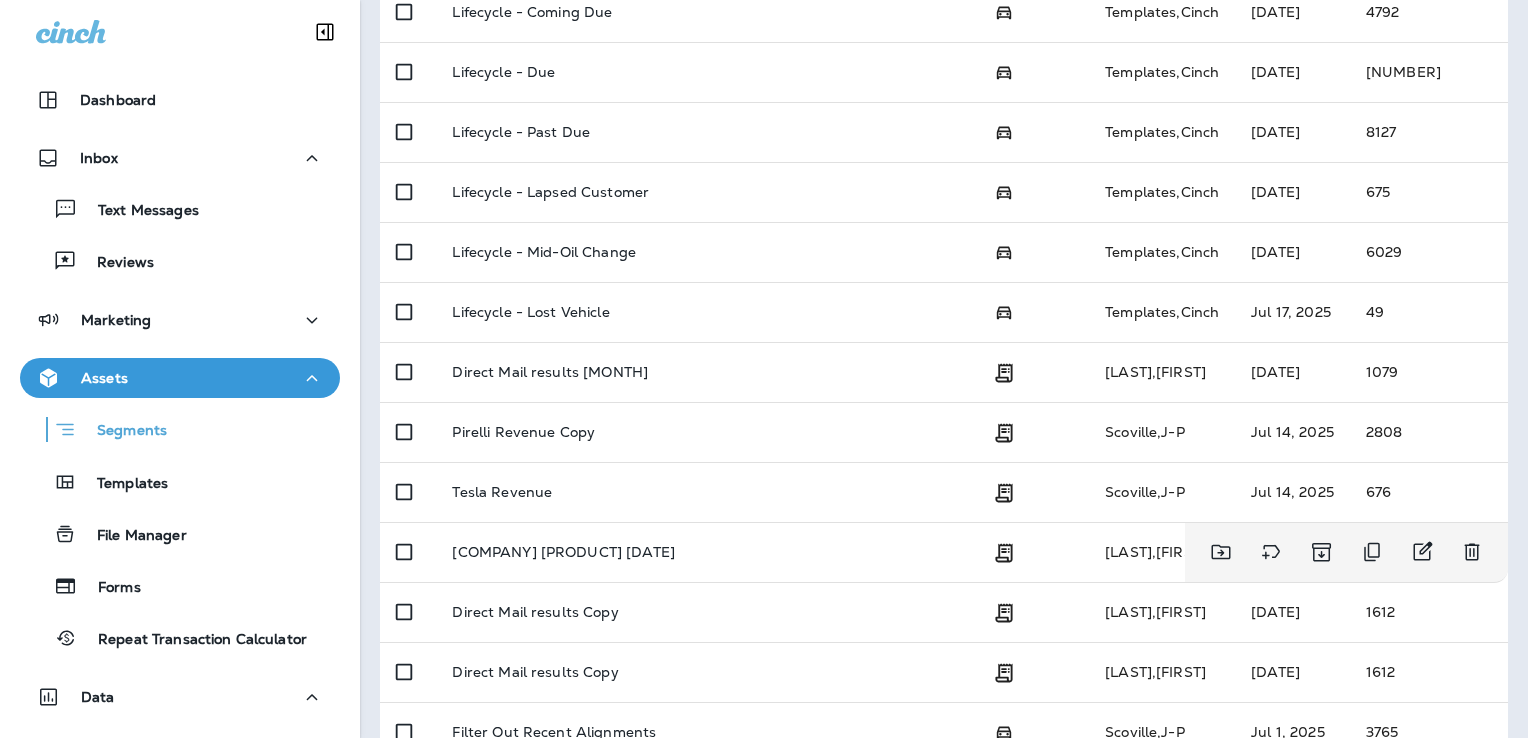 scroll, scrollTop: 743, scrollLeft: 0, axis: vertical 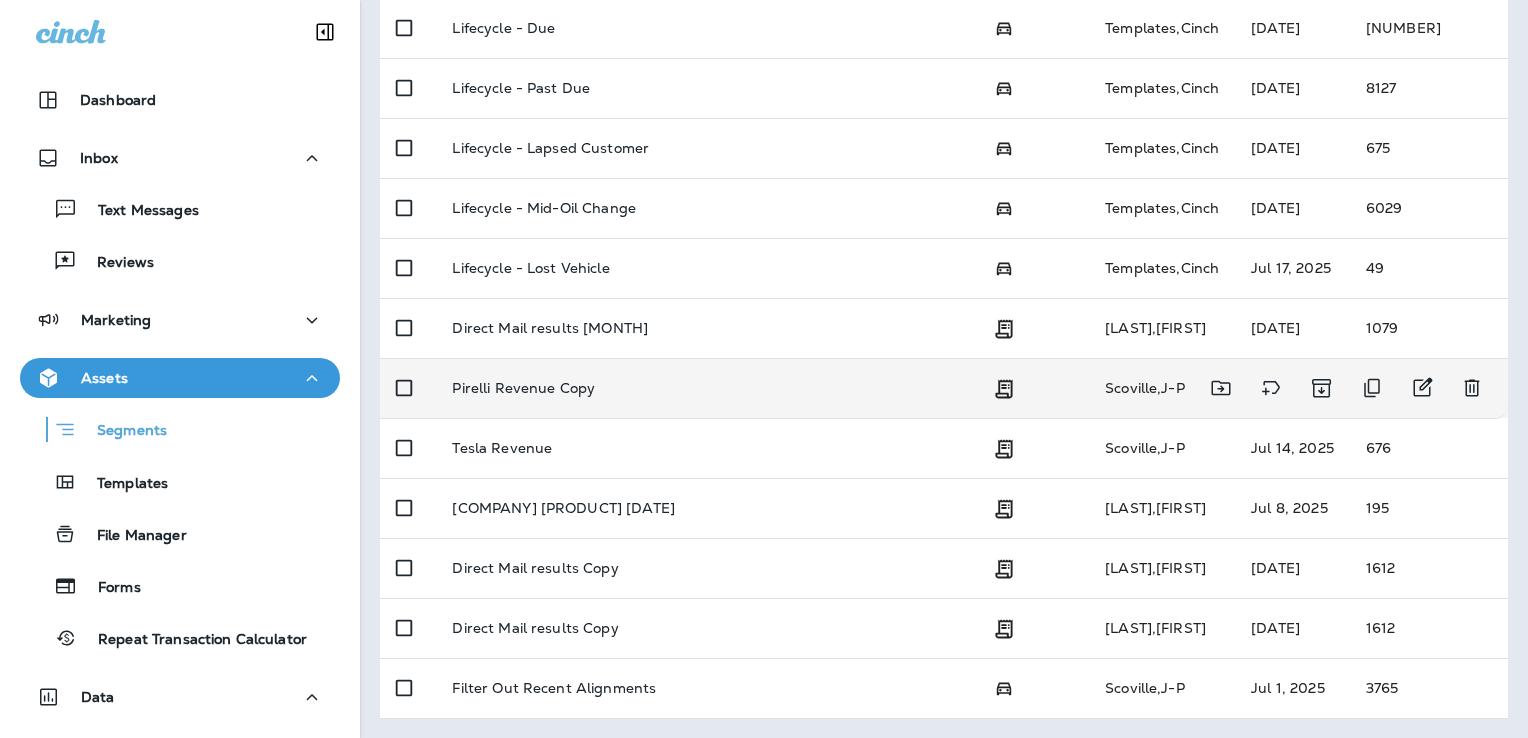 click on "Pirelli Revenue Copy" at bounding box center (523, 388) 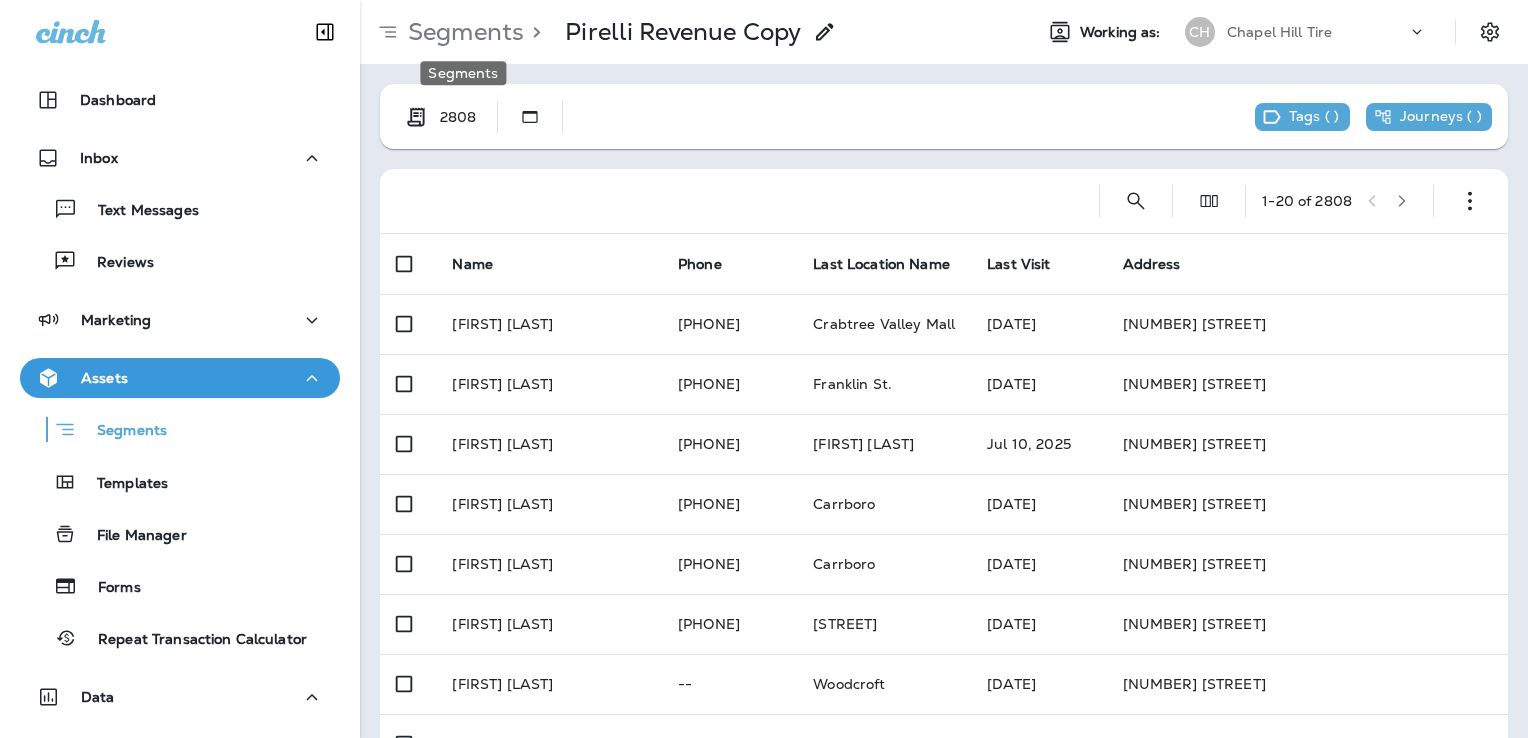 click on "Segments" at bounding box center (462, 32) 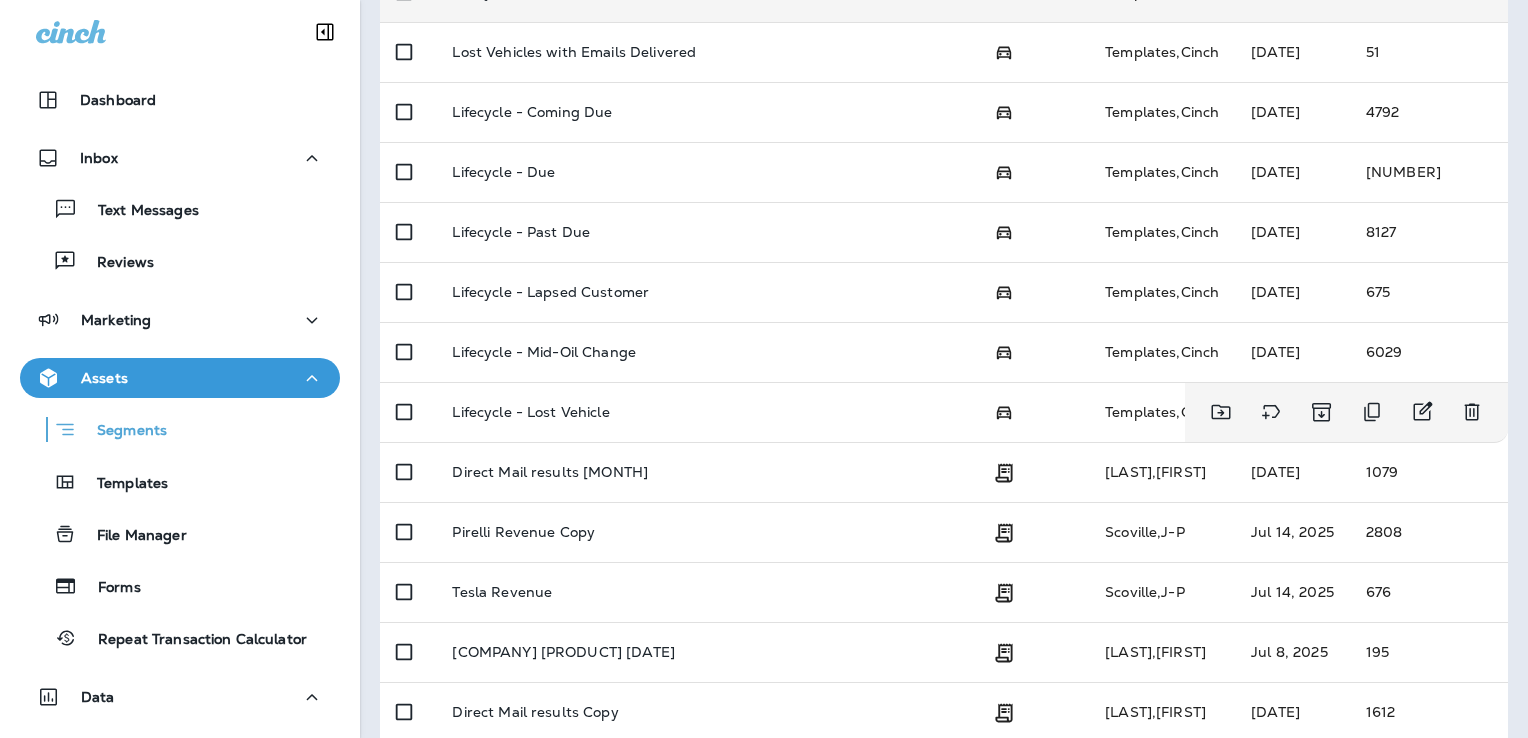 scroll, scrollTop: 600, scrollLeft: 0, axis: vertical 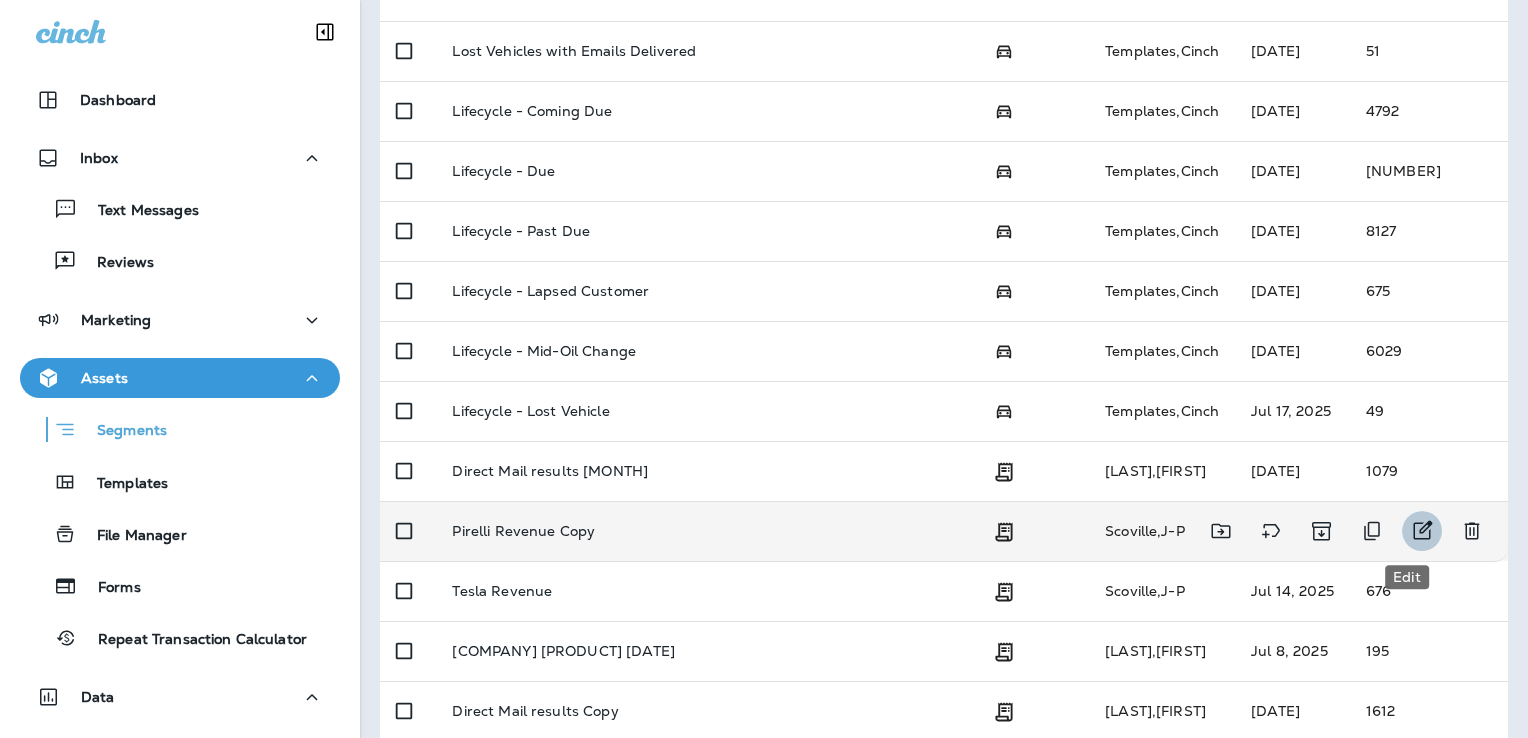 click 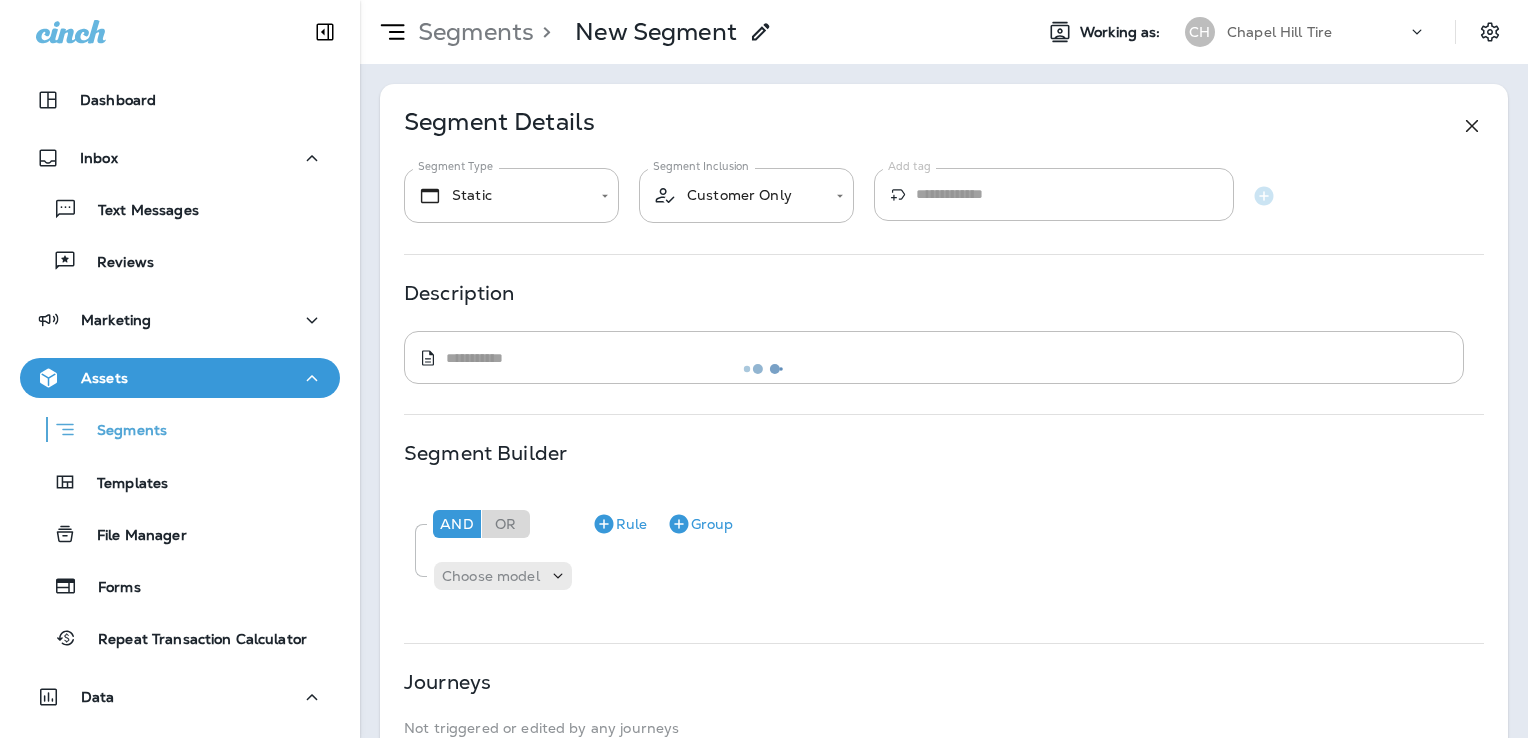 type on "**********" 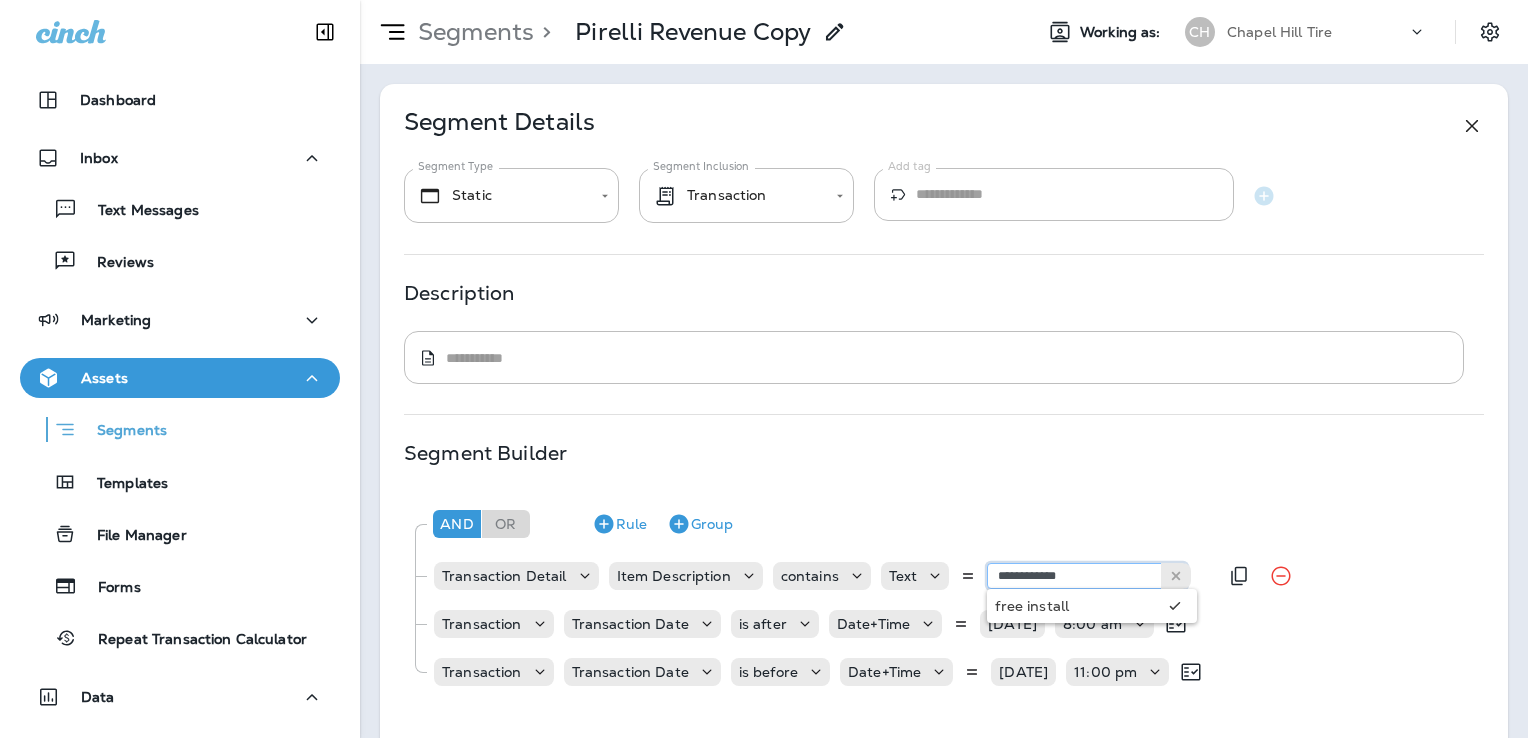 click on "**********" at bounding box center [1087, 576] 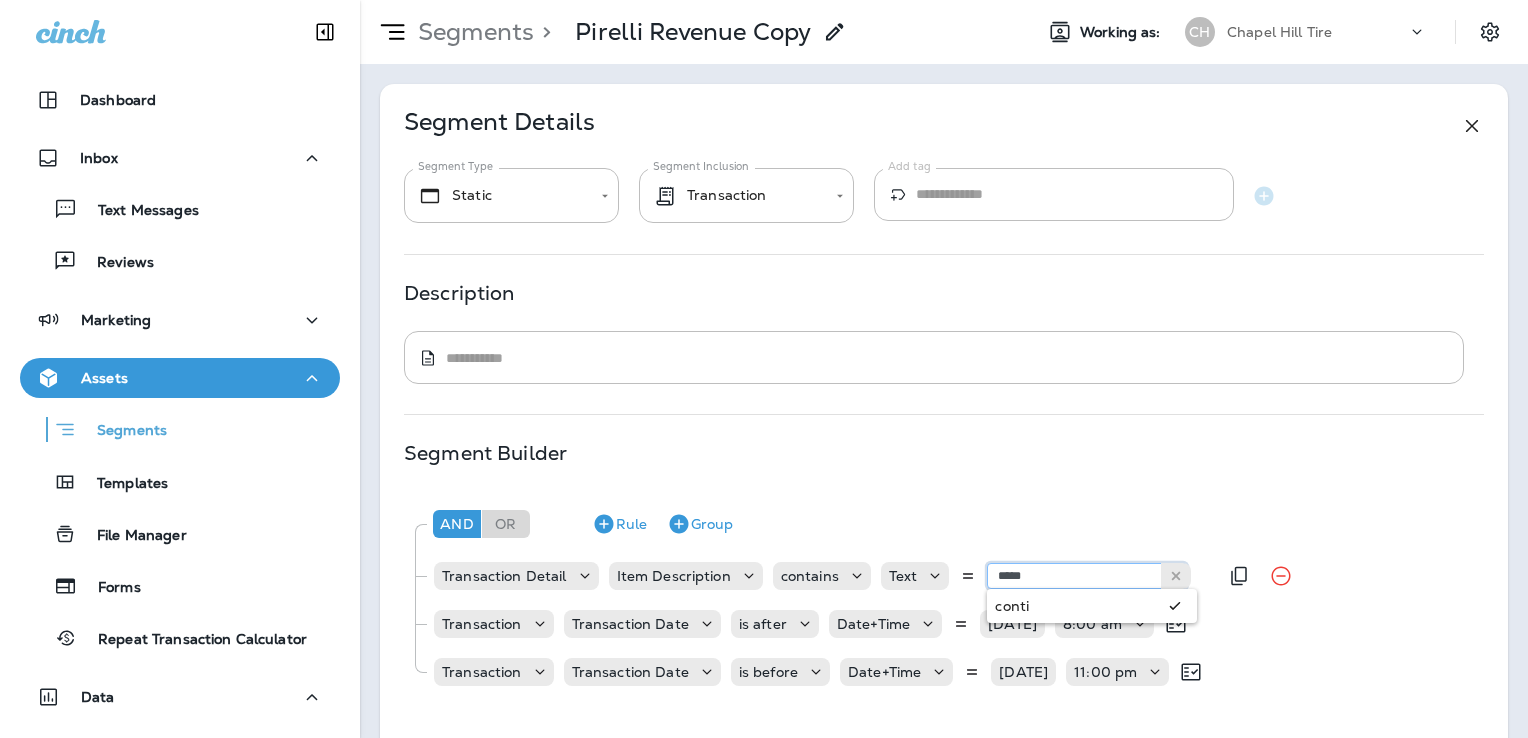 type on "*****" 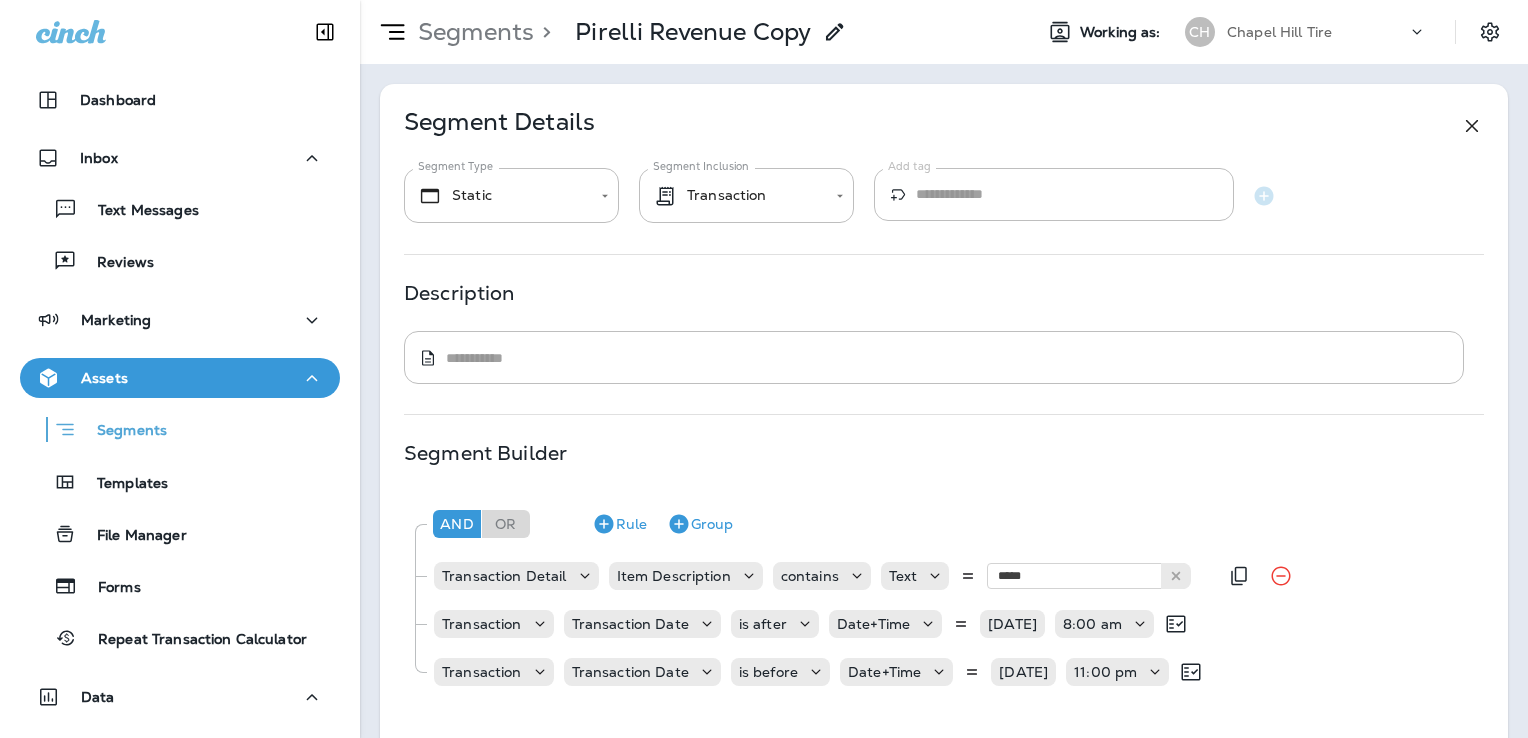 click on "[COMPANY] [PRODUCT] [TEXT] [TEXT] [DATE] [TIME] [TEXT] [DATE] [TIME]" at bounding box center (943, 596) 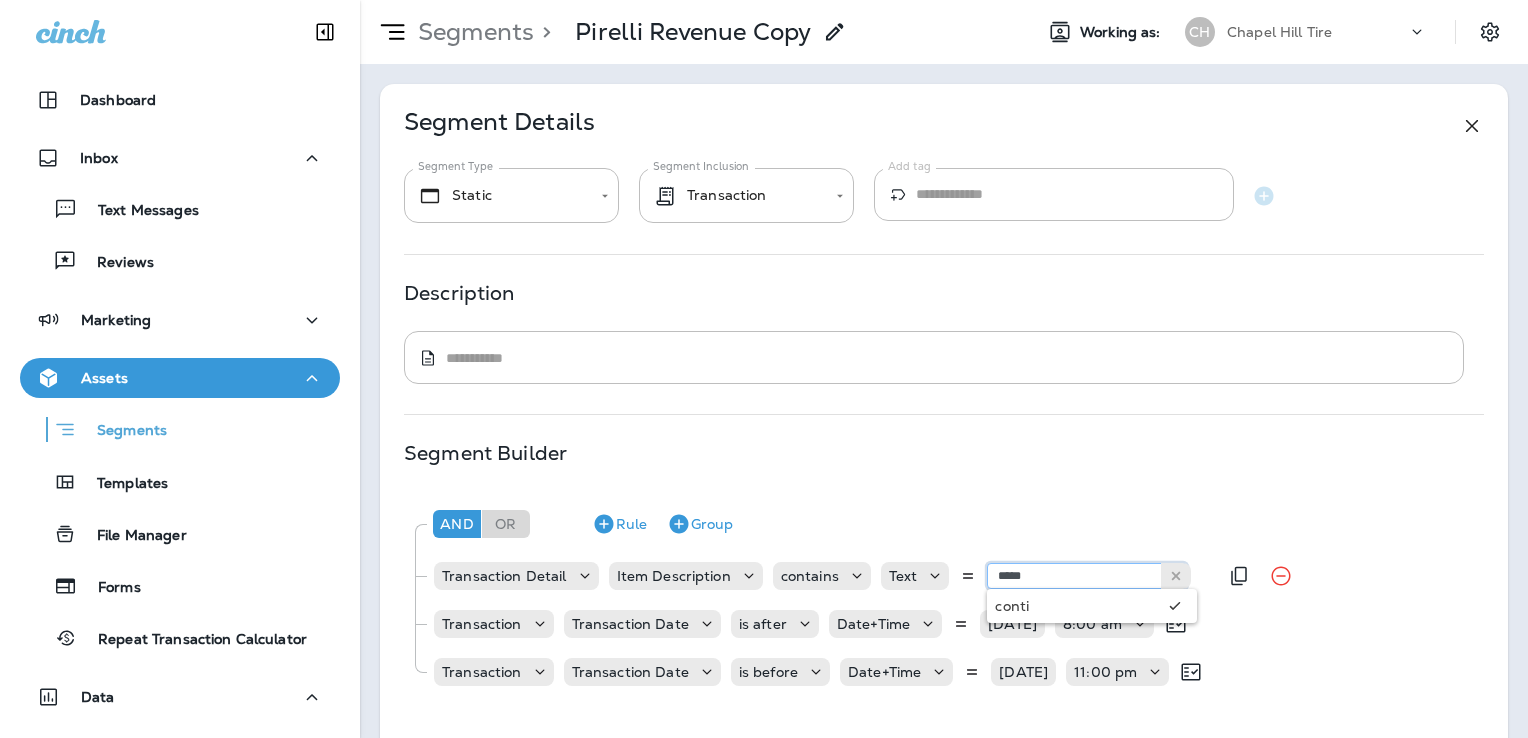 click on "*****" at bounding box center (1087, 576) 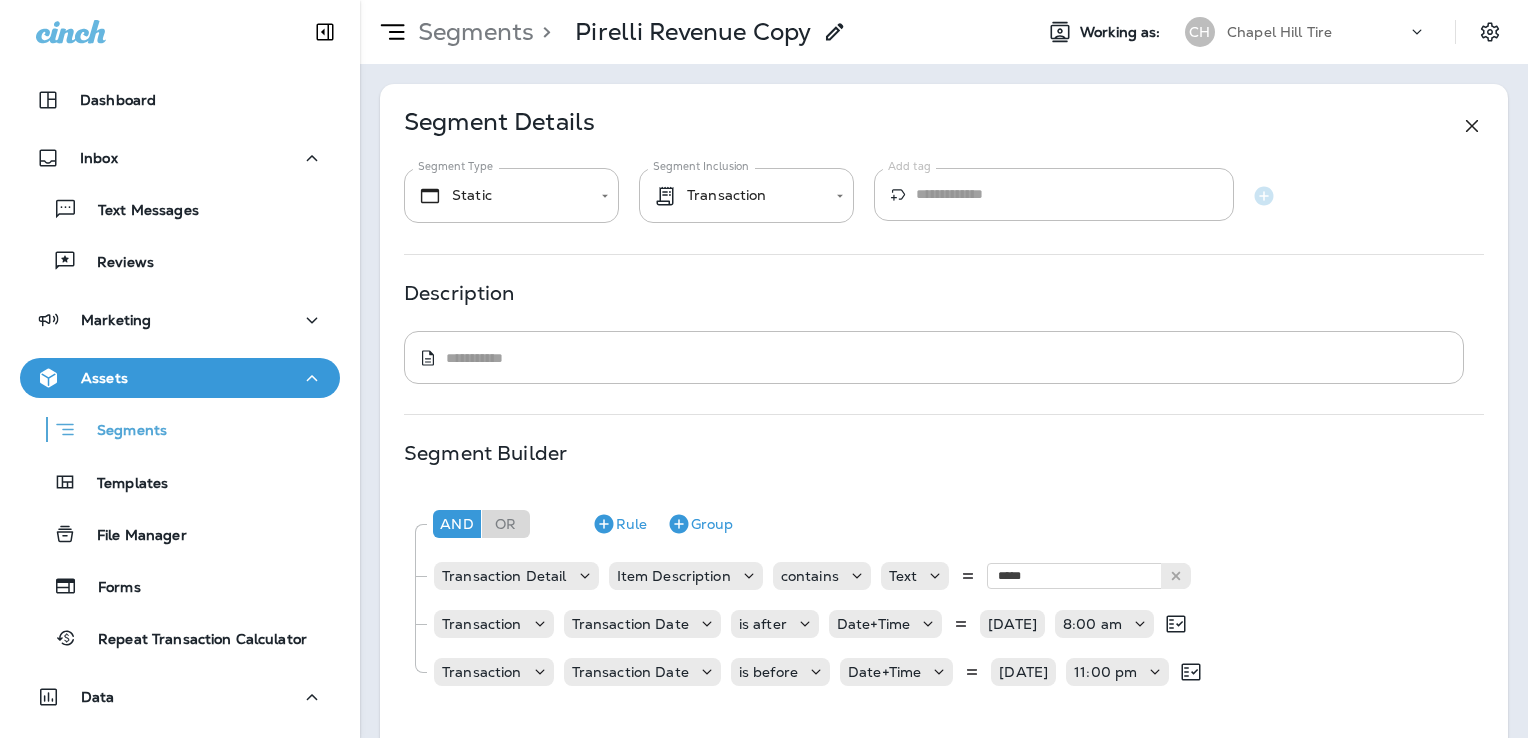 click on "And Or Rule Group" at bounding box center [951, 524] 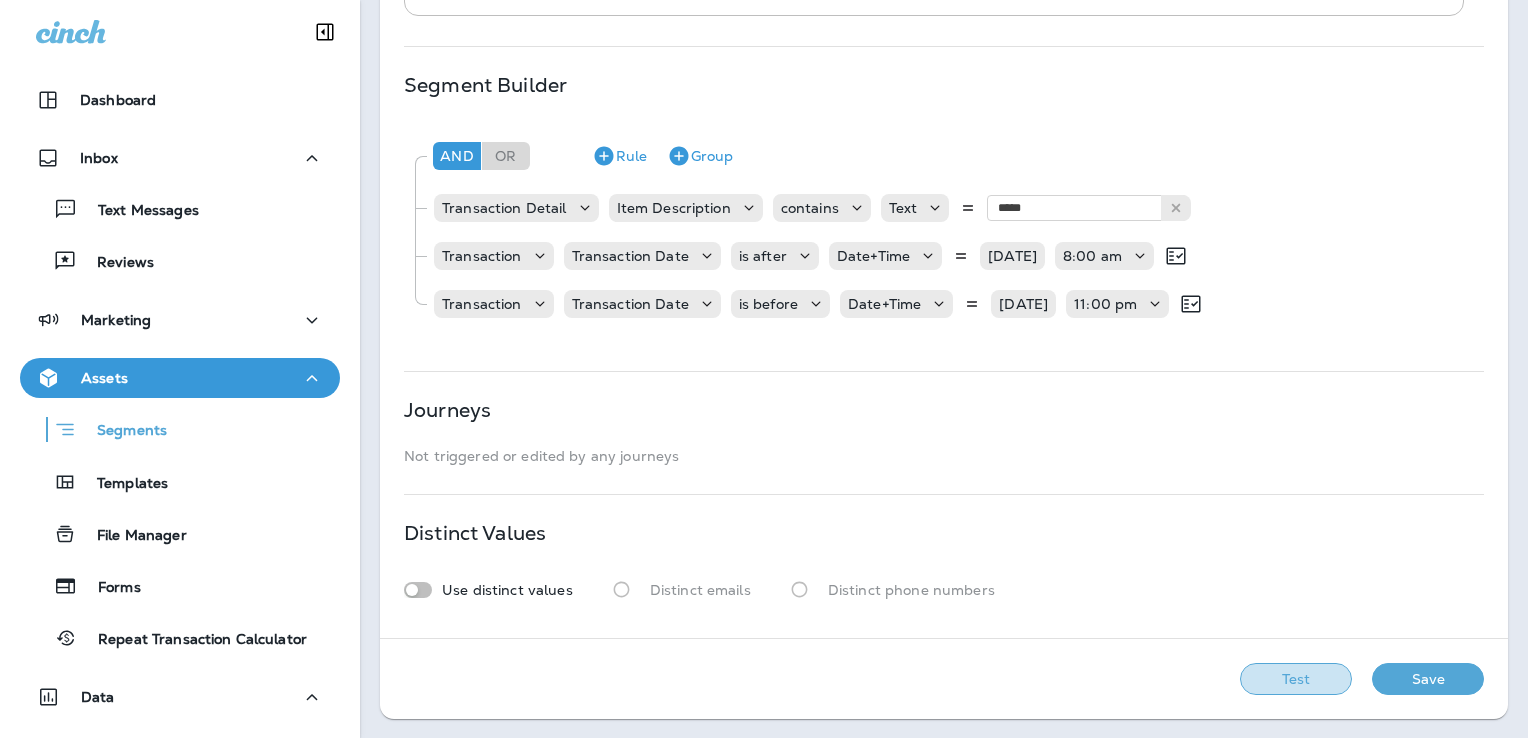 click on "Test" at bounding box center [1296, 679] 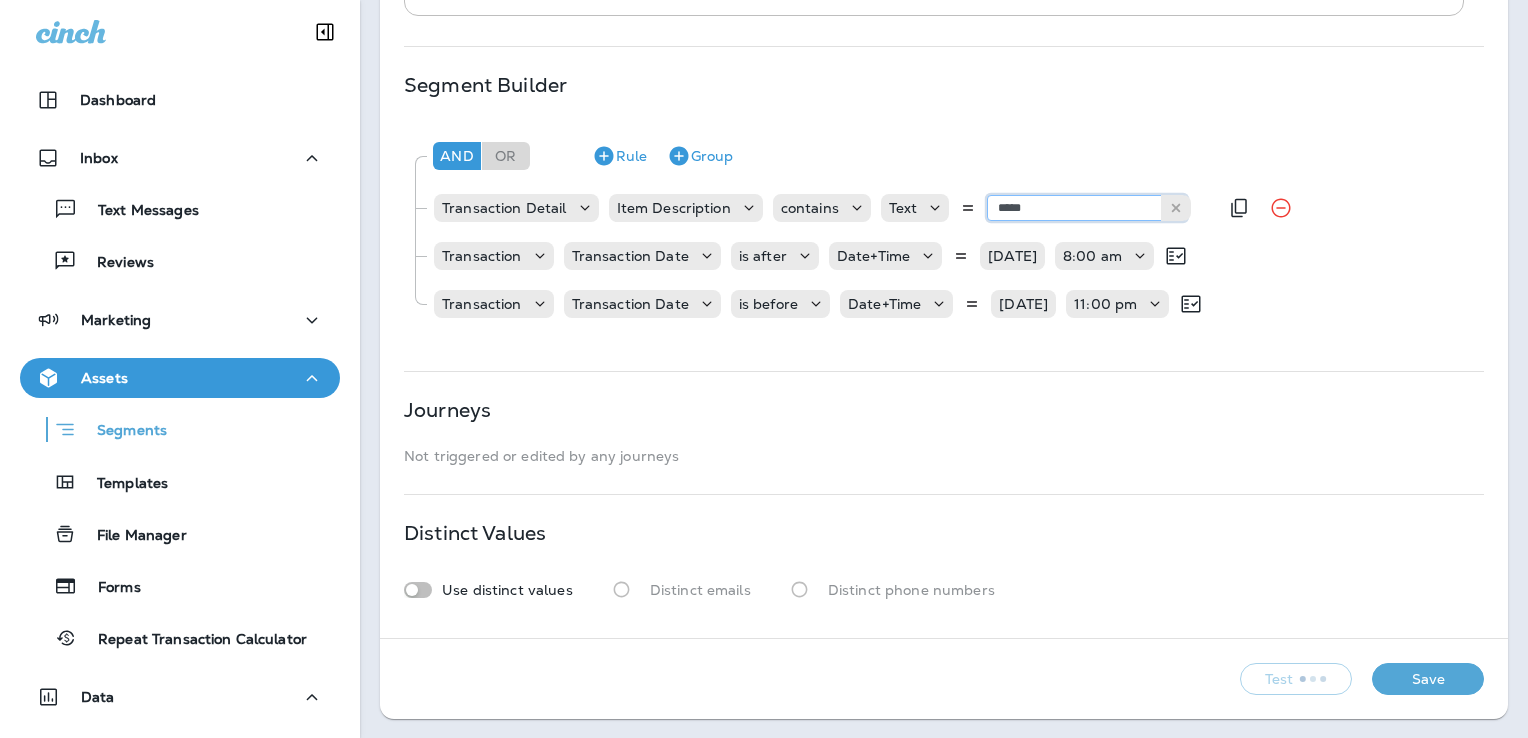 click on "*****" at bounding box center (1087, 208) 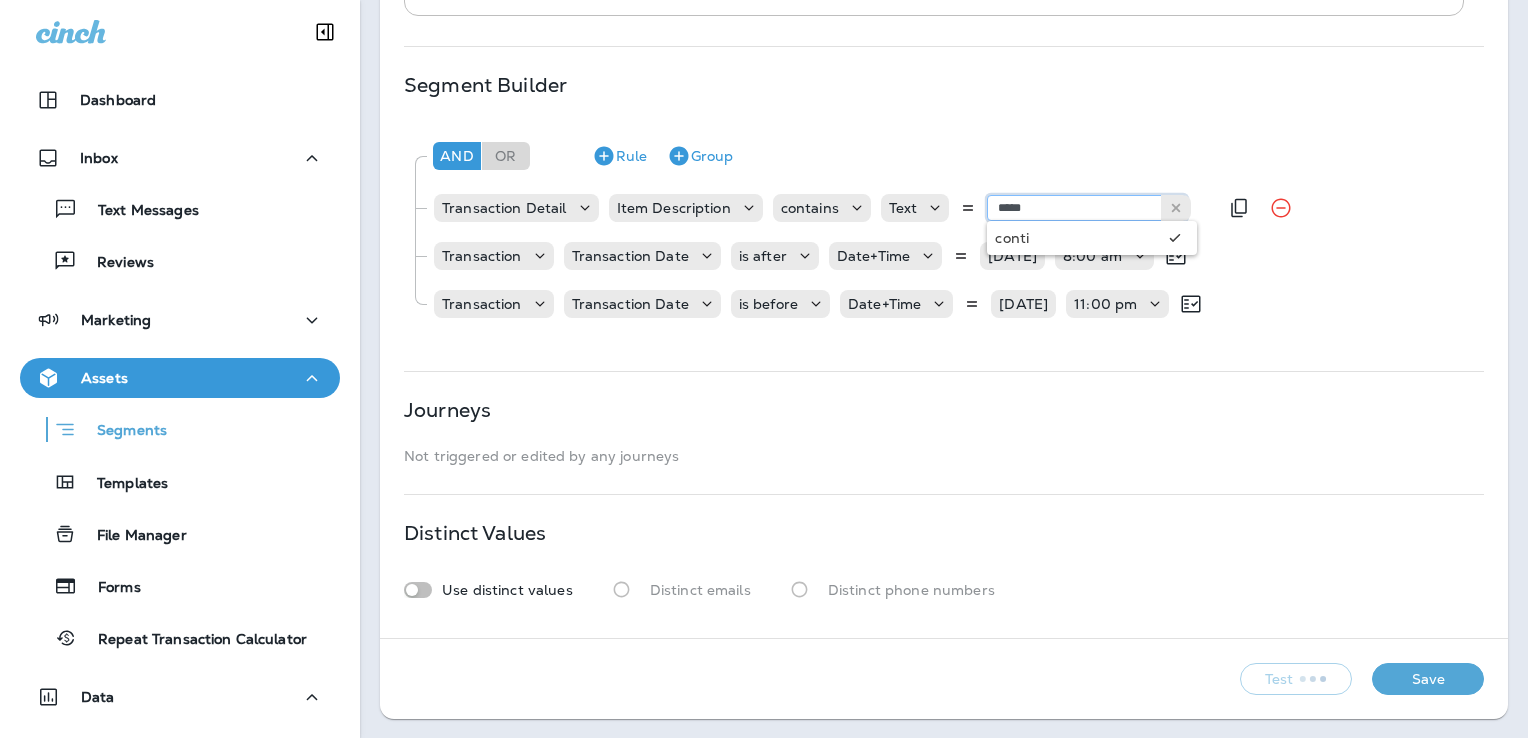 click on "*****" at bounding box center [1087, 208] 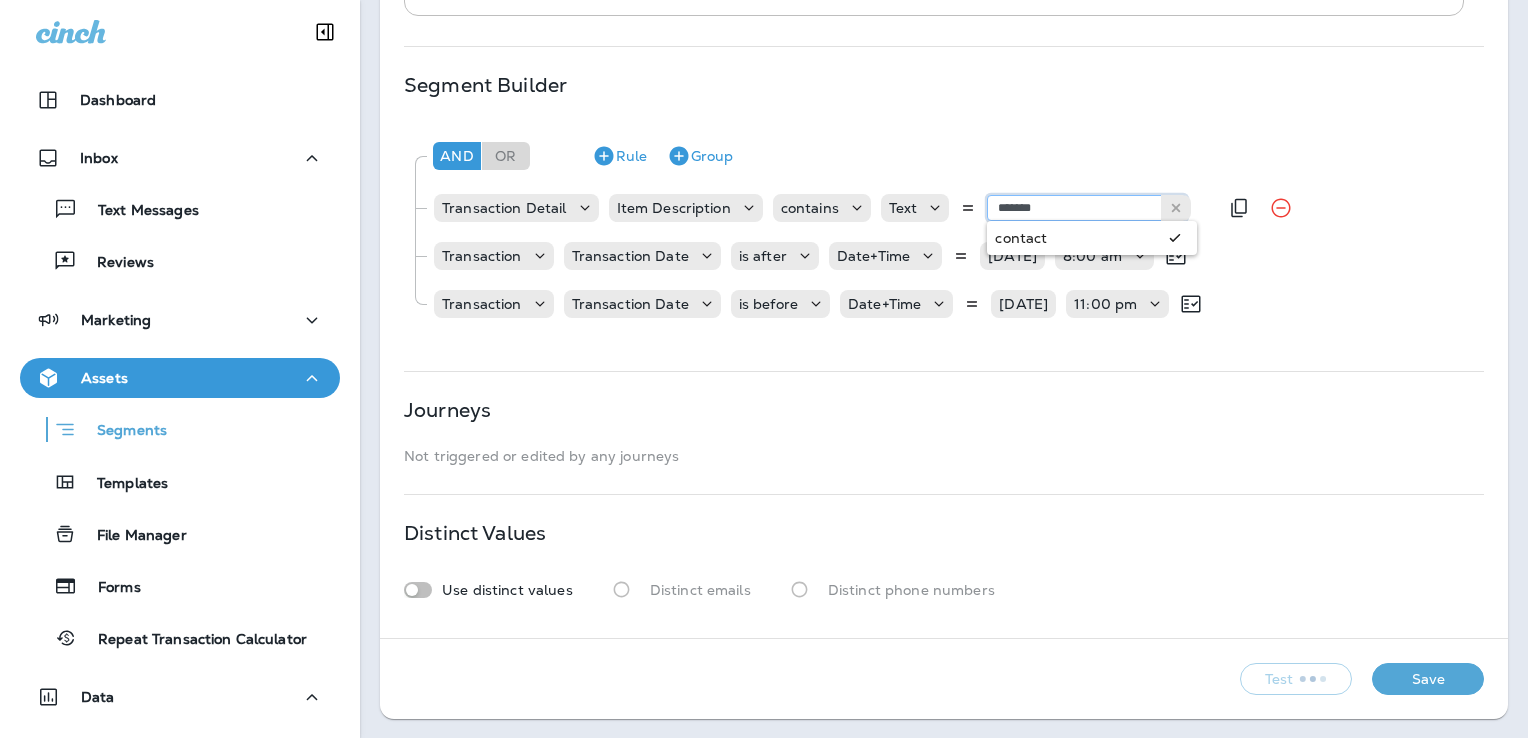 type on "*******" 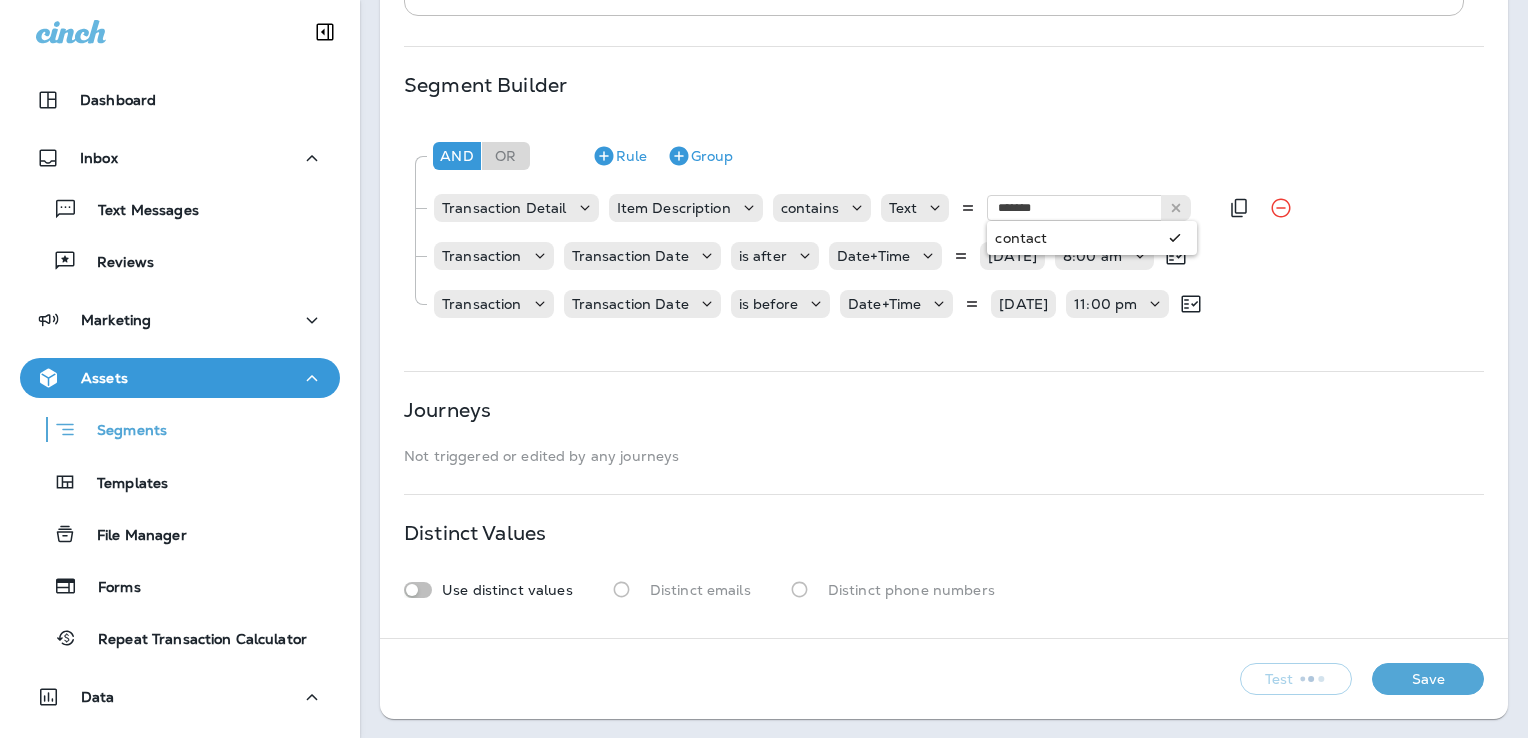 click on "[COMPANY] [PRODUCT] [TEXT] [TEXT] [DATE] [TIME] [TEXT] [DATE] [TIME]" at bounding box center [943, 228] 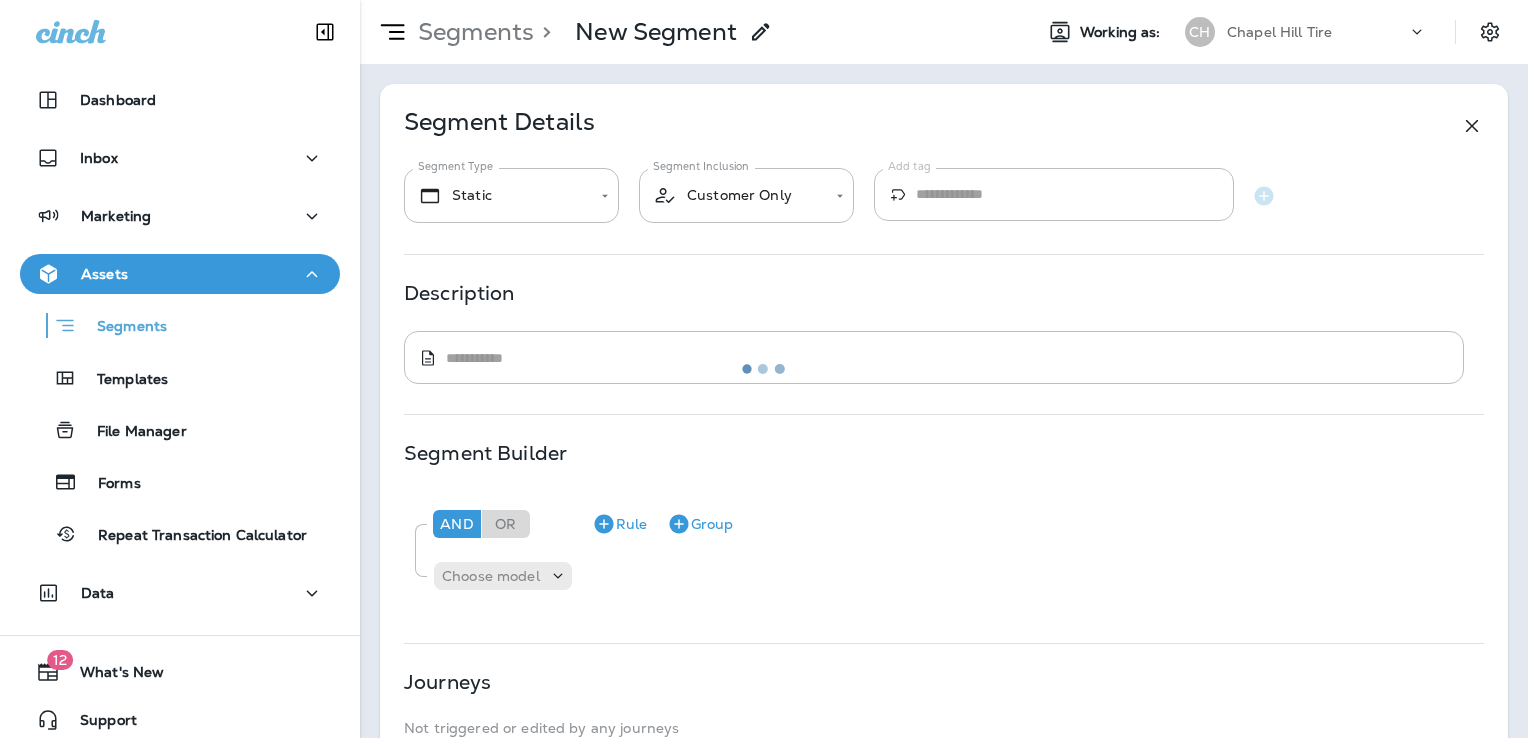 scroll, scrollTop: 0, scrollLeft: 0, axis: both 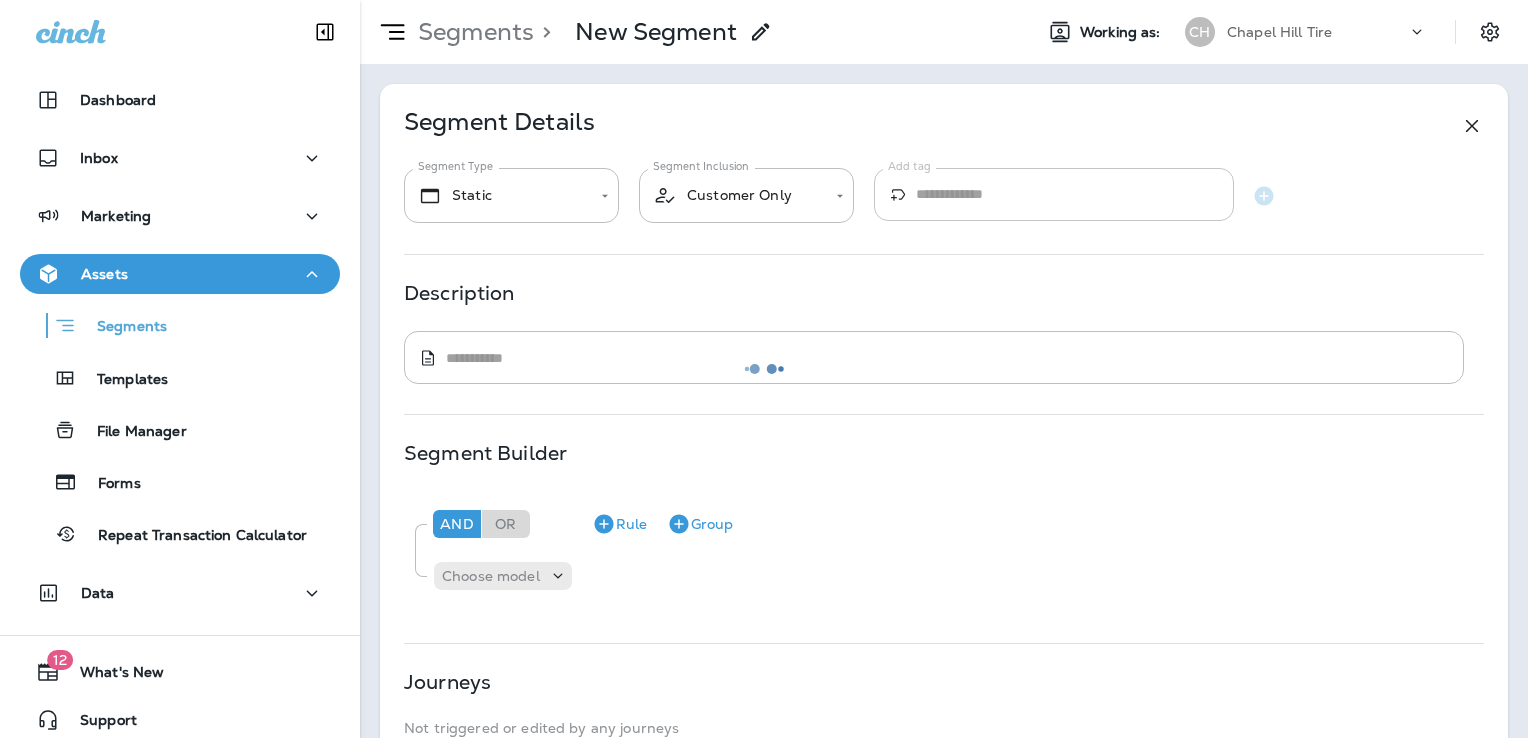 type on "**********" 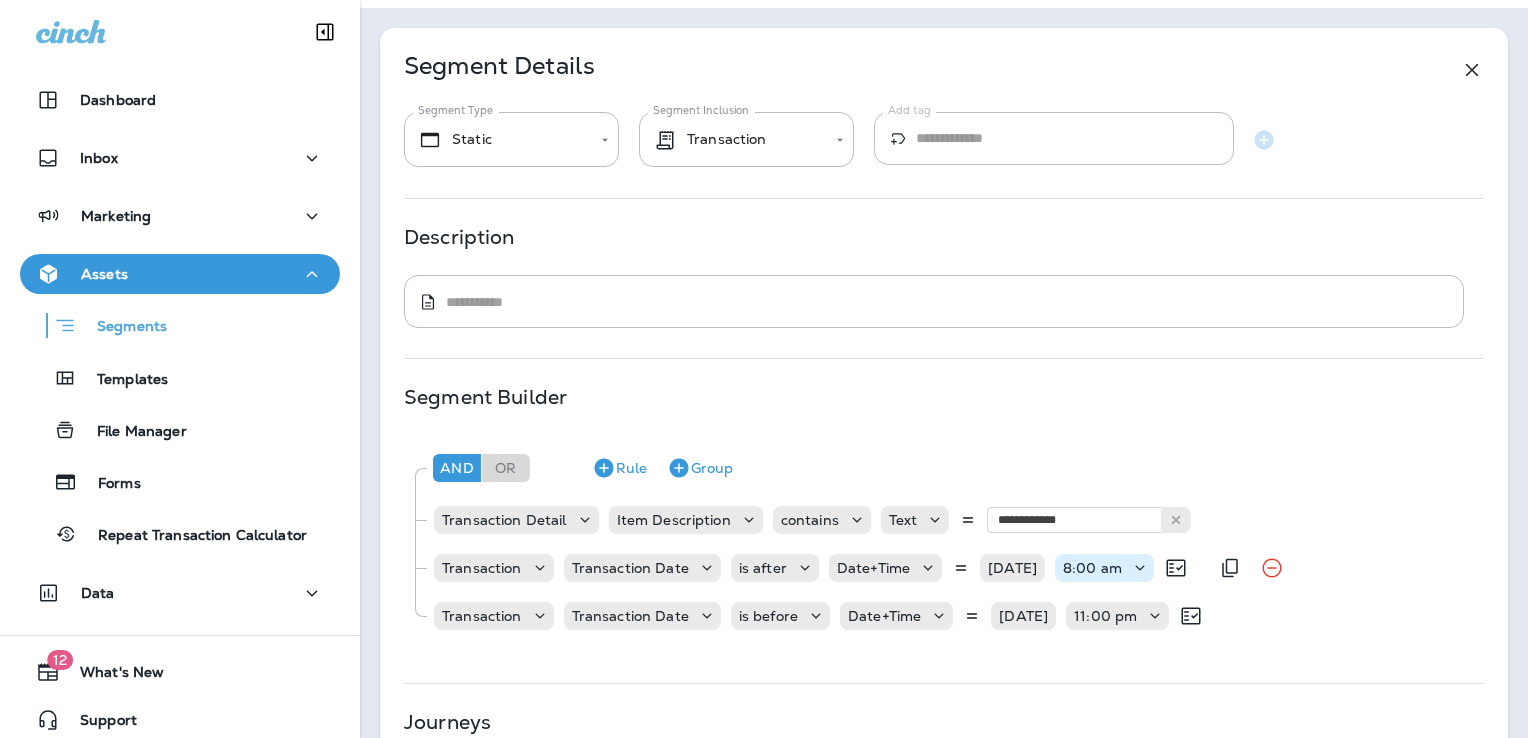 scroll, scrollTop: 200, scrollLeft: 0, axis: vertical 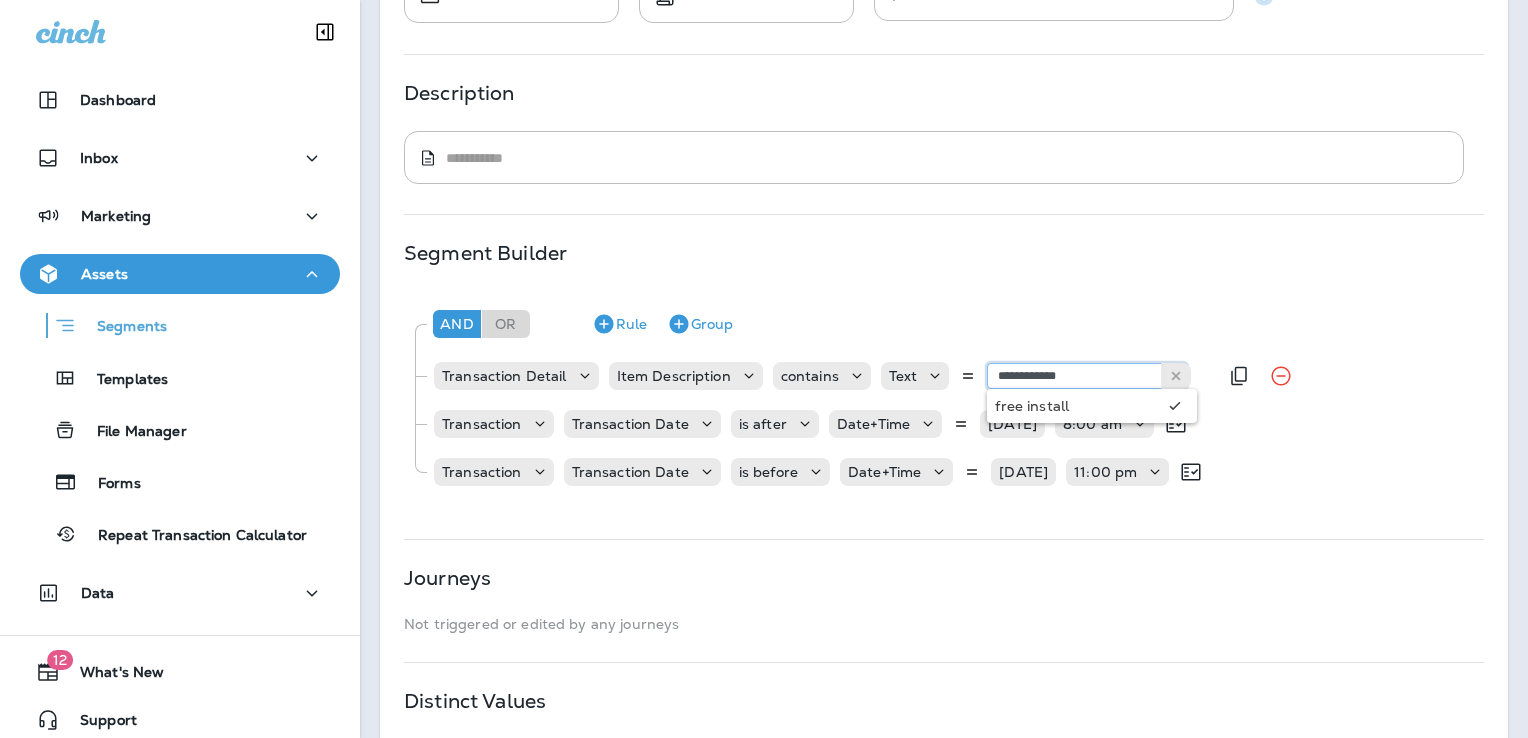 click on "**********" at bounding box center [1087, 376] 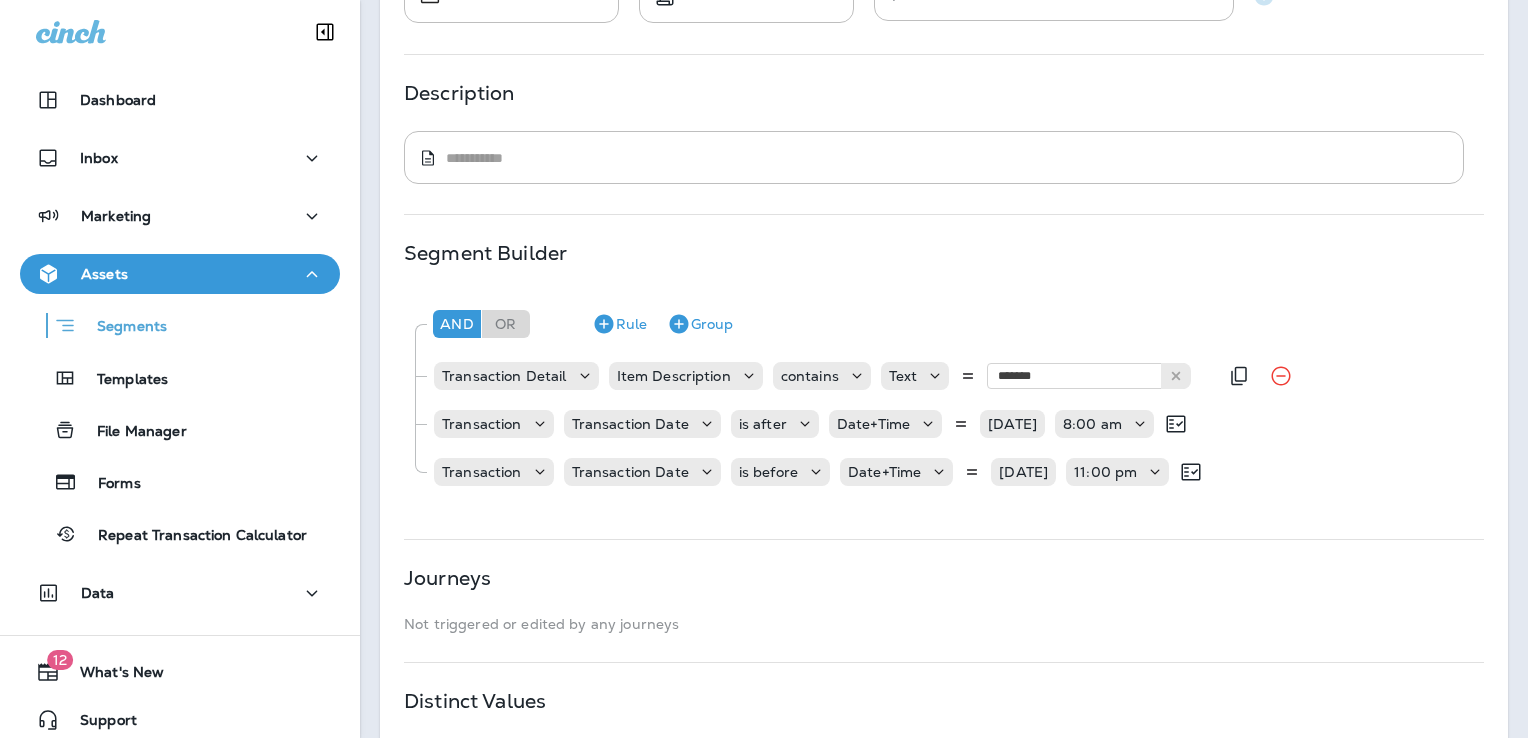 click on "[COMPANY] [PRODUCT] [TEXT] [TEXT] [DATE] [TIME] [TEXT] [DATE] [TIME]" at bounding box center [943, 396] 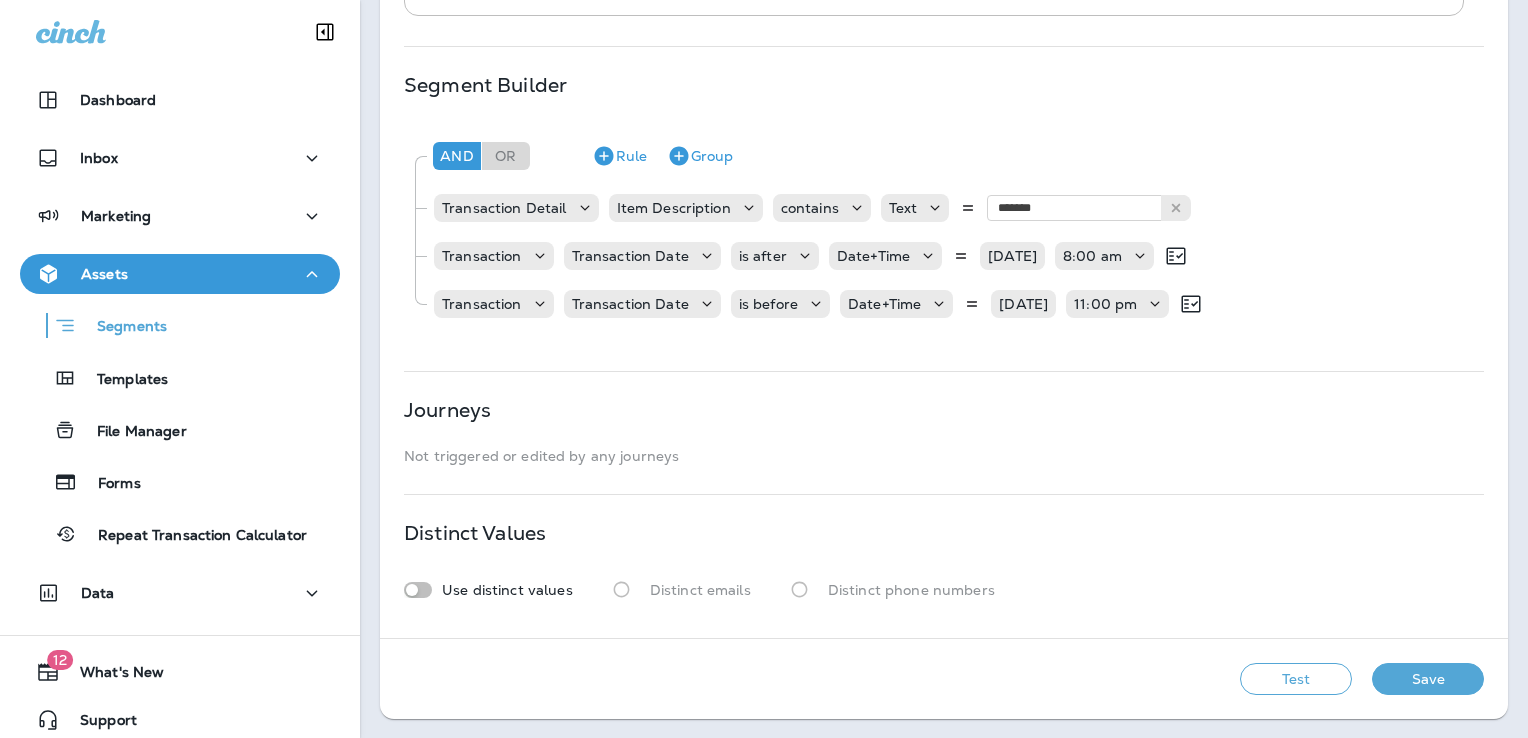 click on "Test  Save" at bounding box center [944, 679] 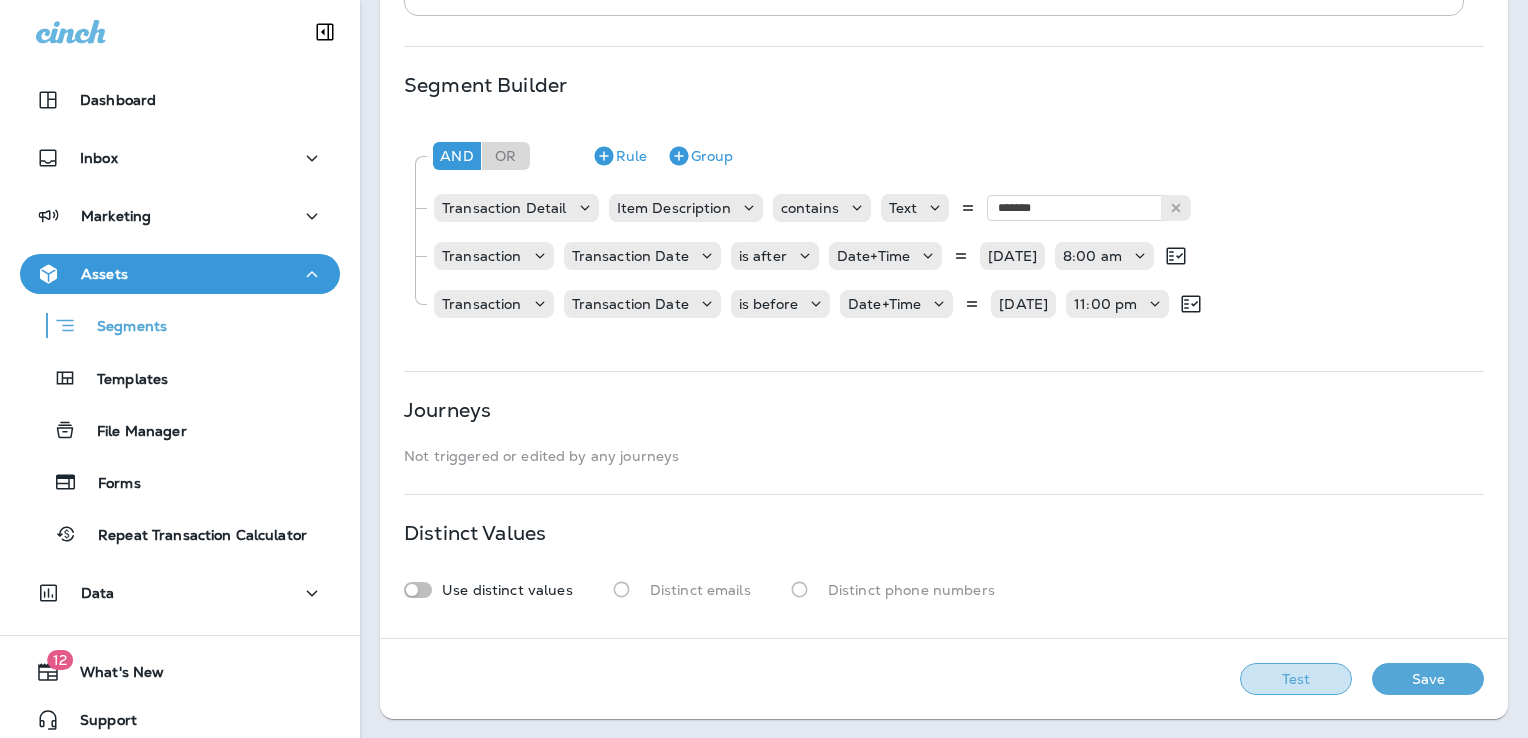 click on "Test" at bounding box center (1296, 679) 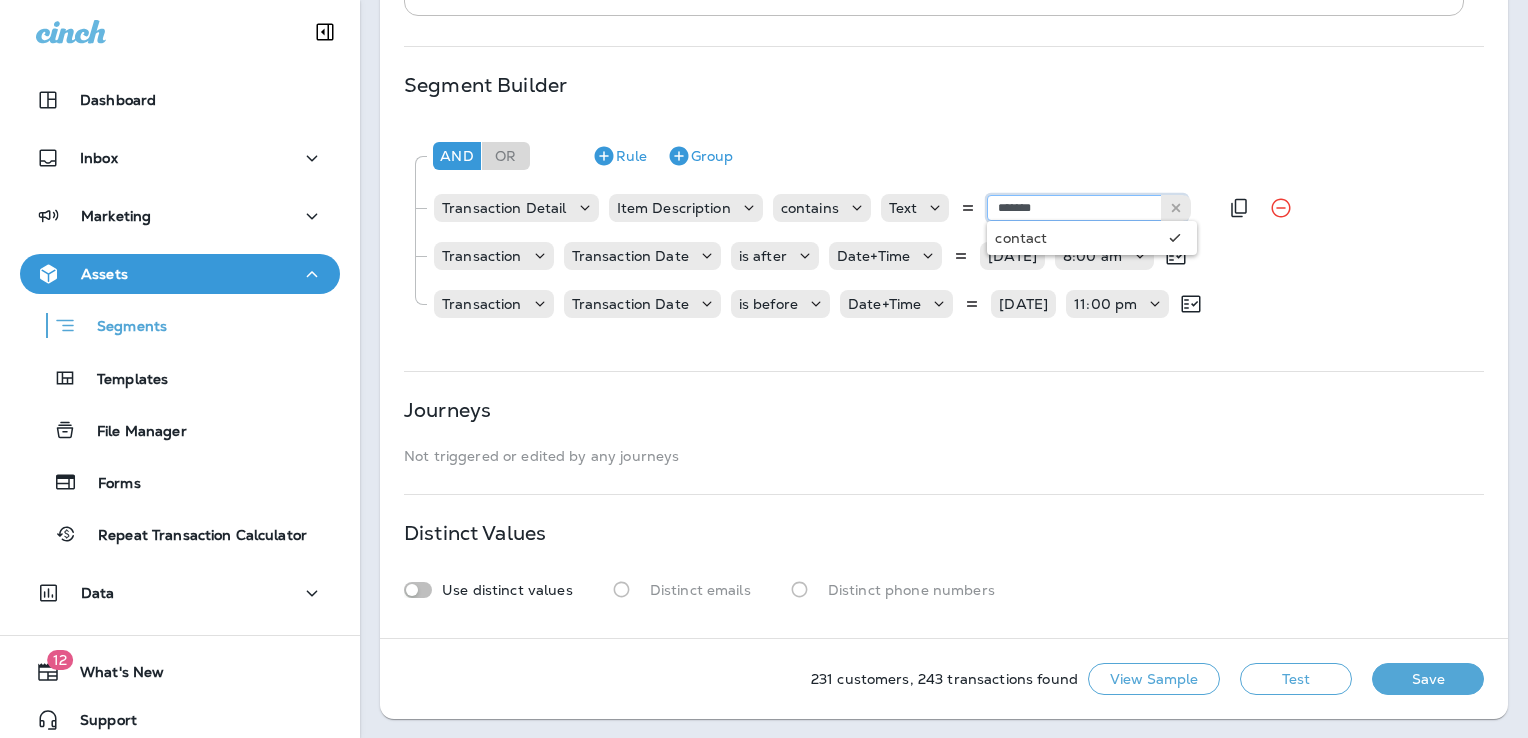 click on "*******" at bounding box center (1087, 208) 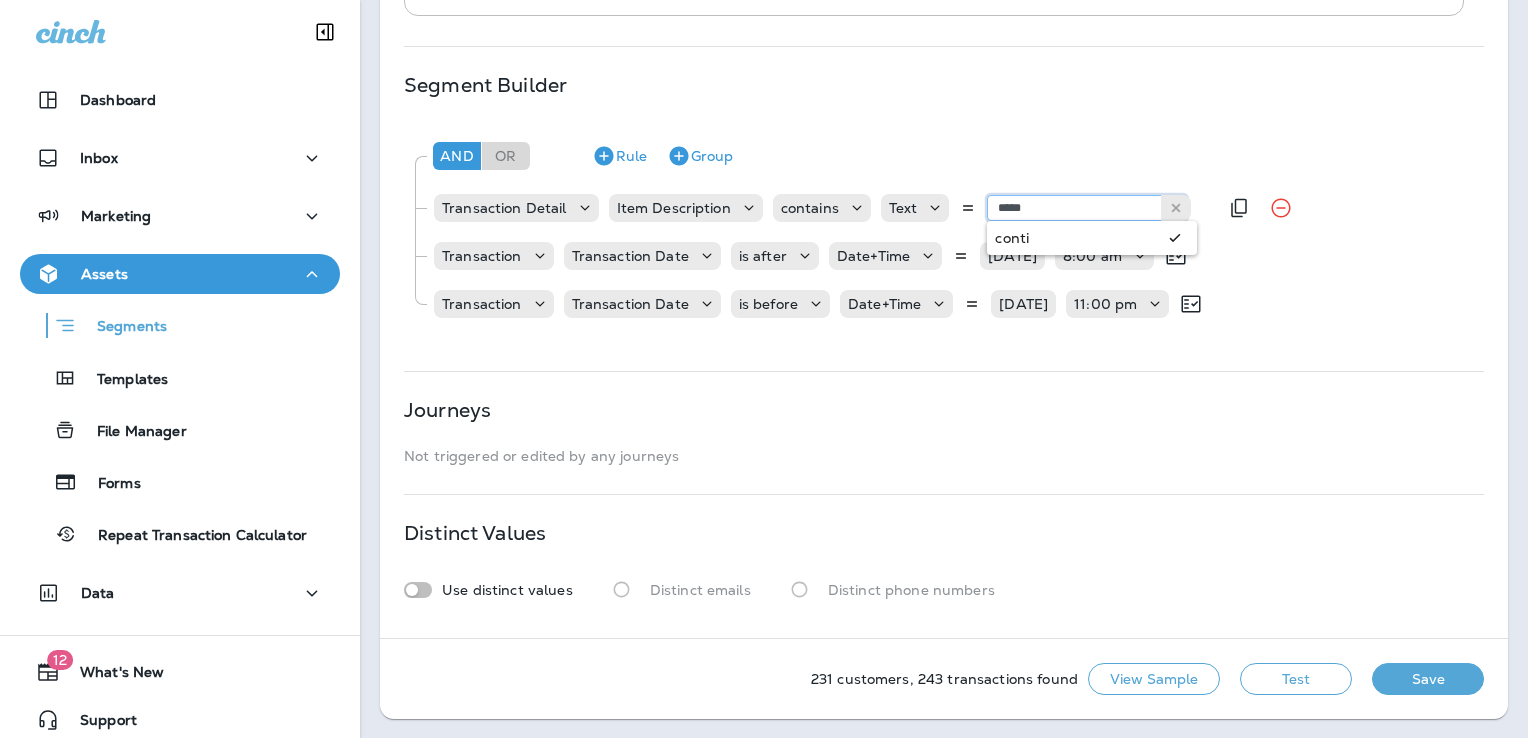 type on "*****" 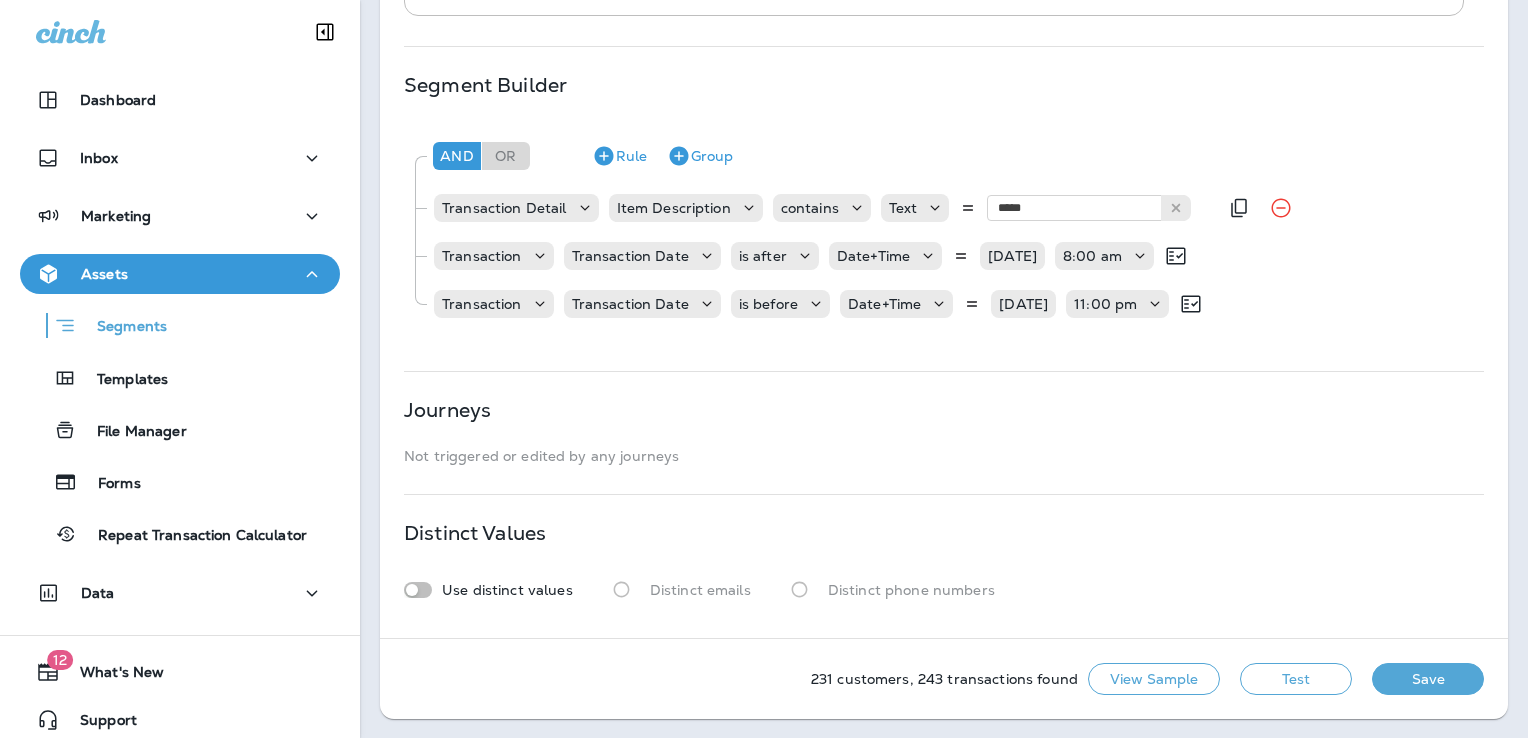 click on "[COMPANY] [PRODUCT] [TEXT] [TEXT] [DATE] [TIME] [TEXT] [DATE] [TIME]" at bounding box center [943, 228] 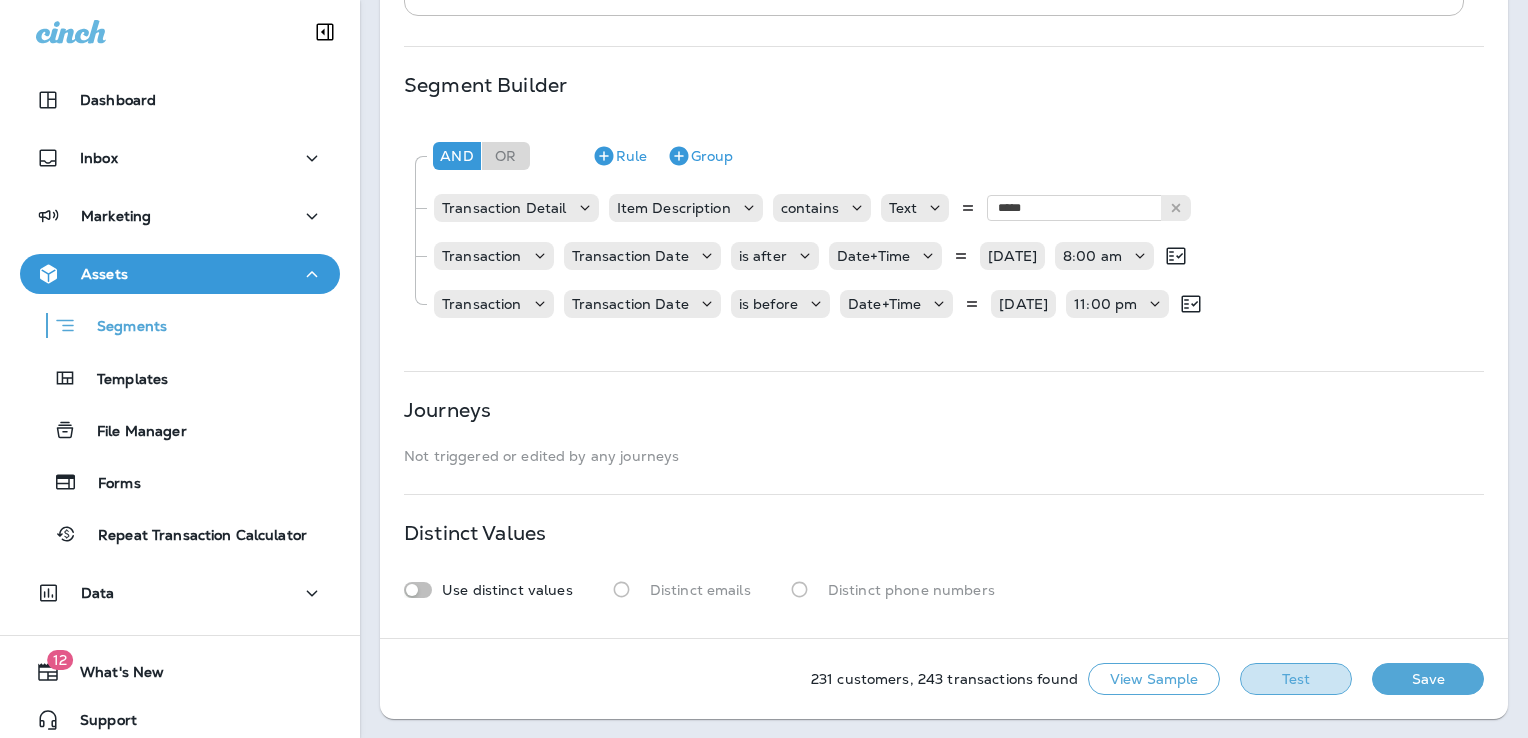 click on "Test" at bounding box center (1296, 679) 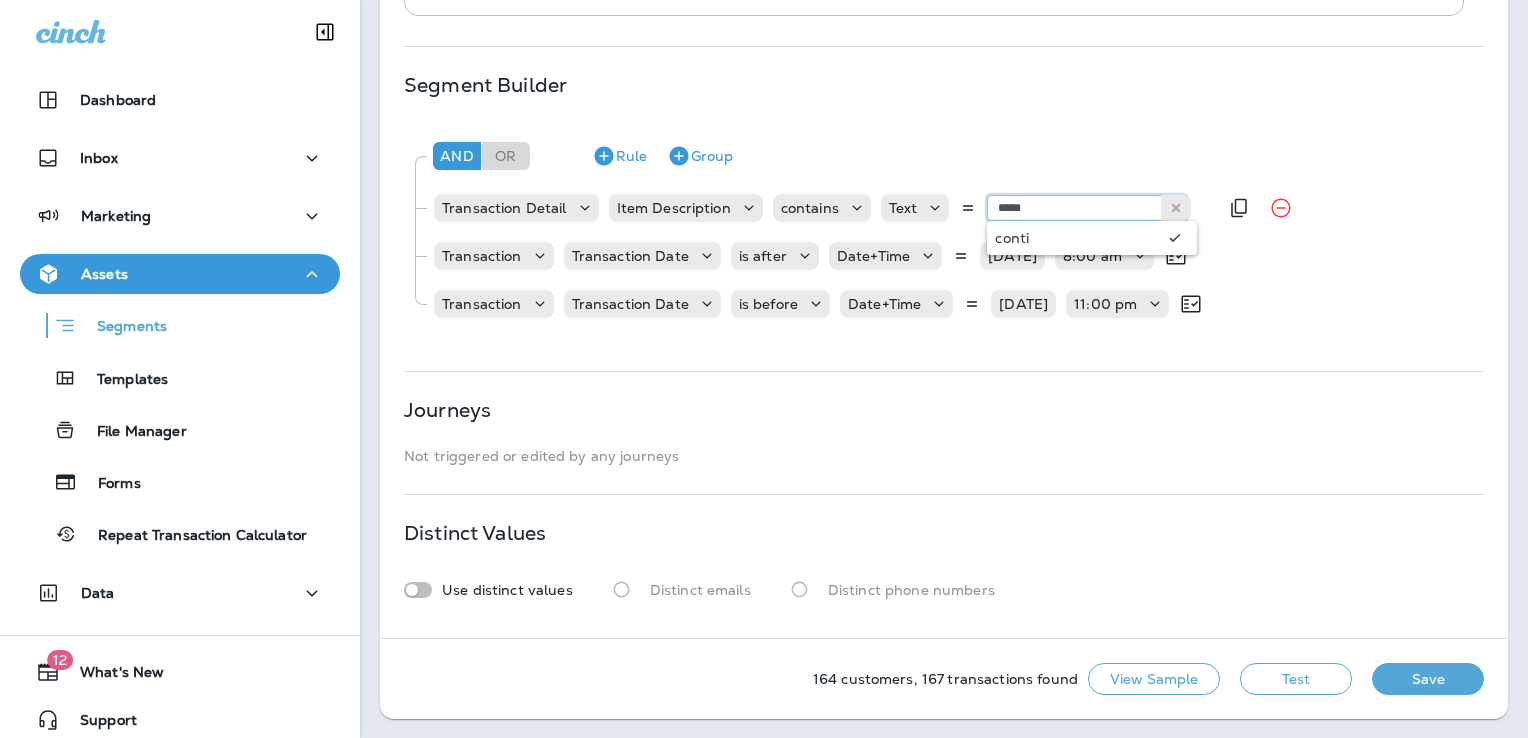 click on "*****" at bounding box center [1087, 208] 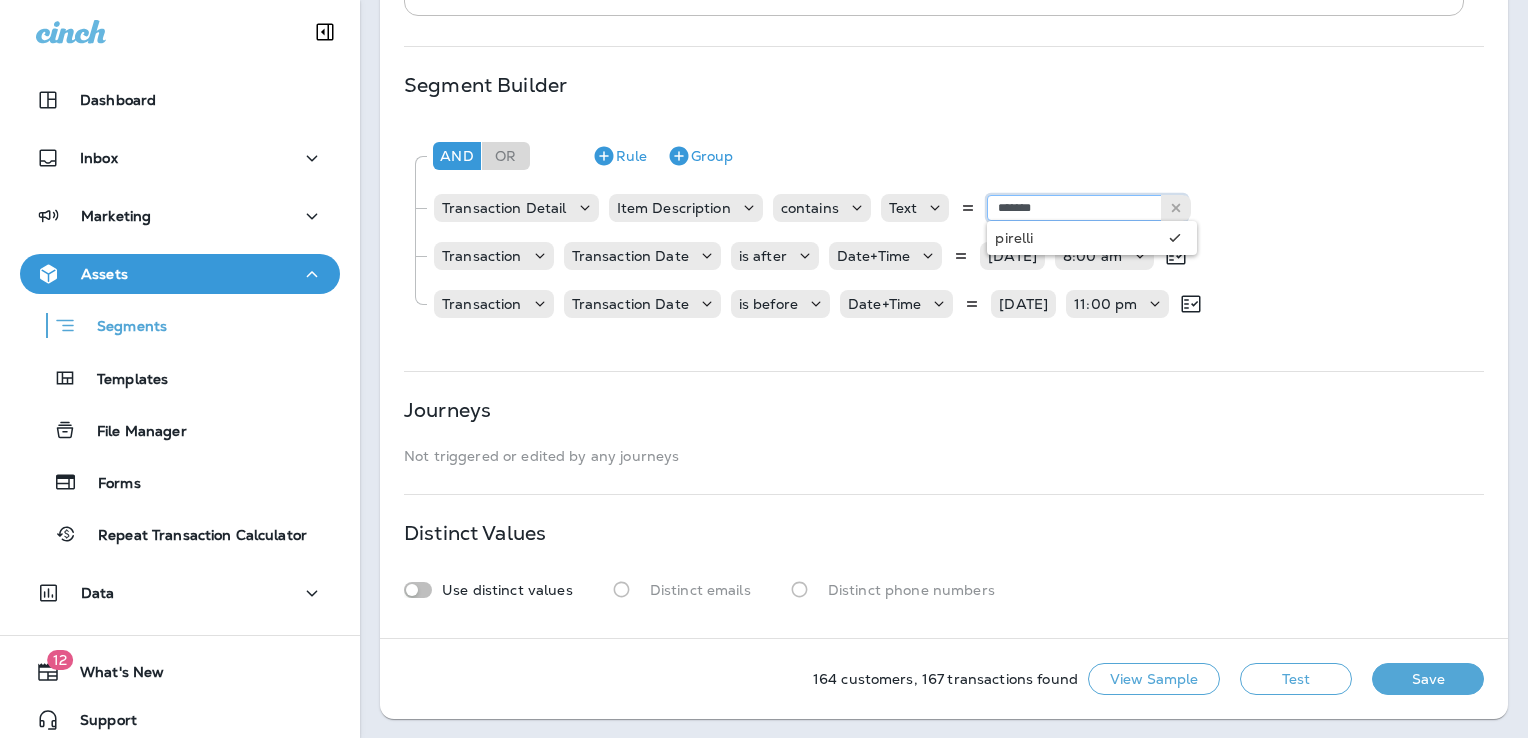 type on "*******" 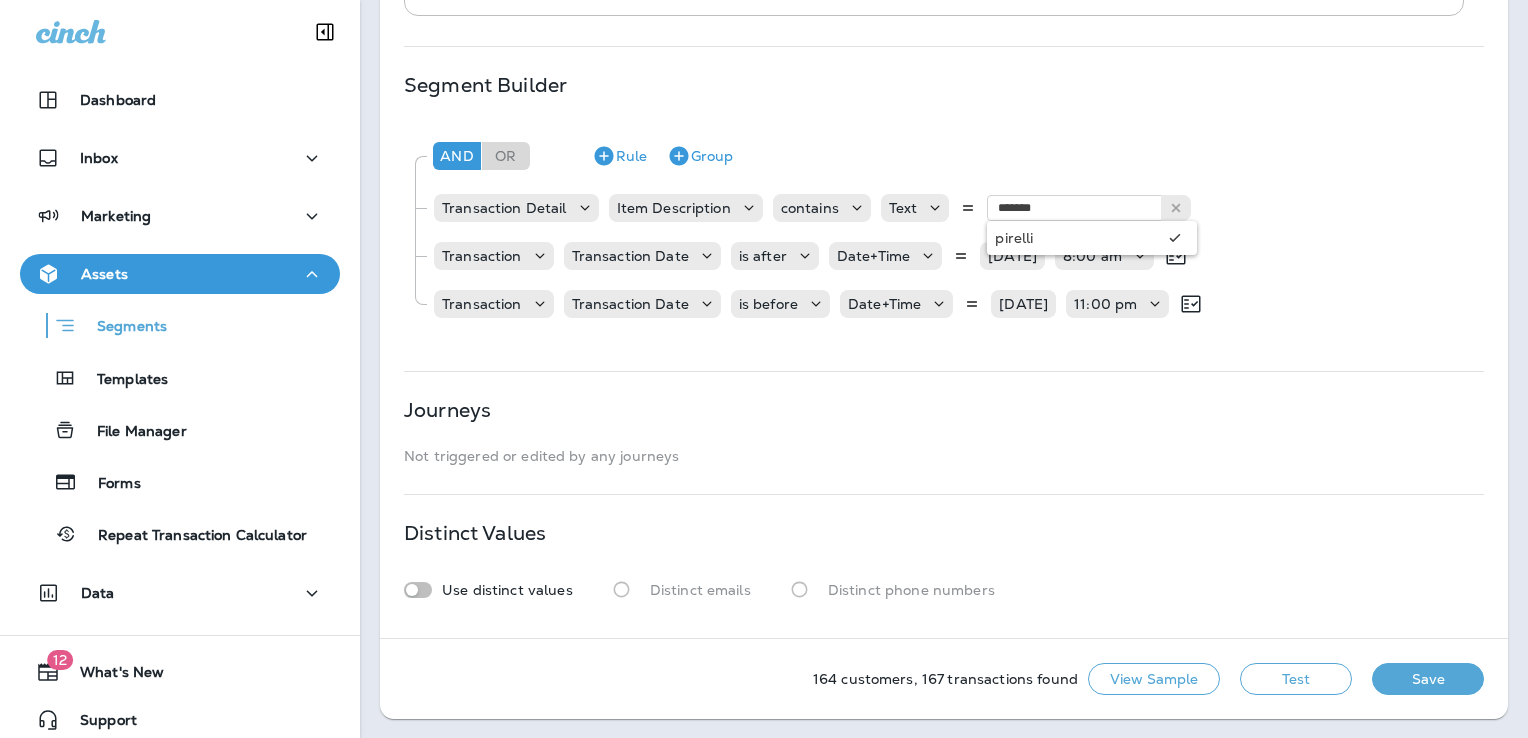 click on "**********" at bounding box center (944, 177) 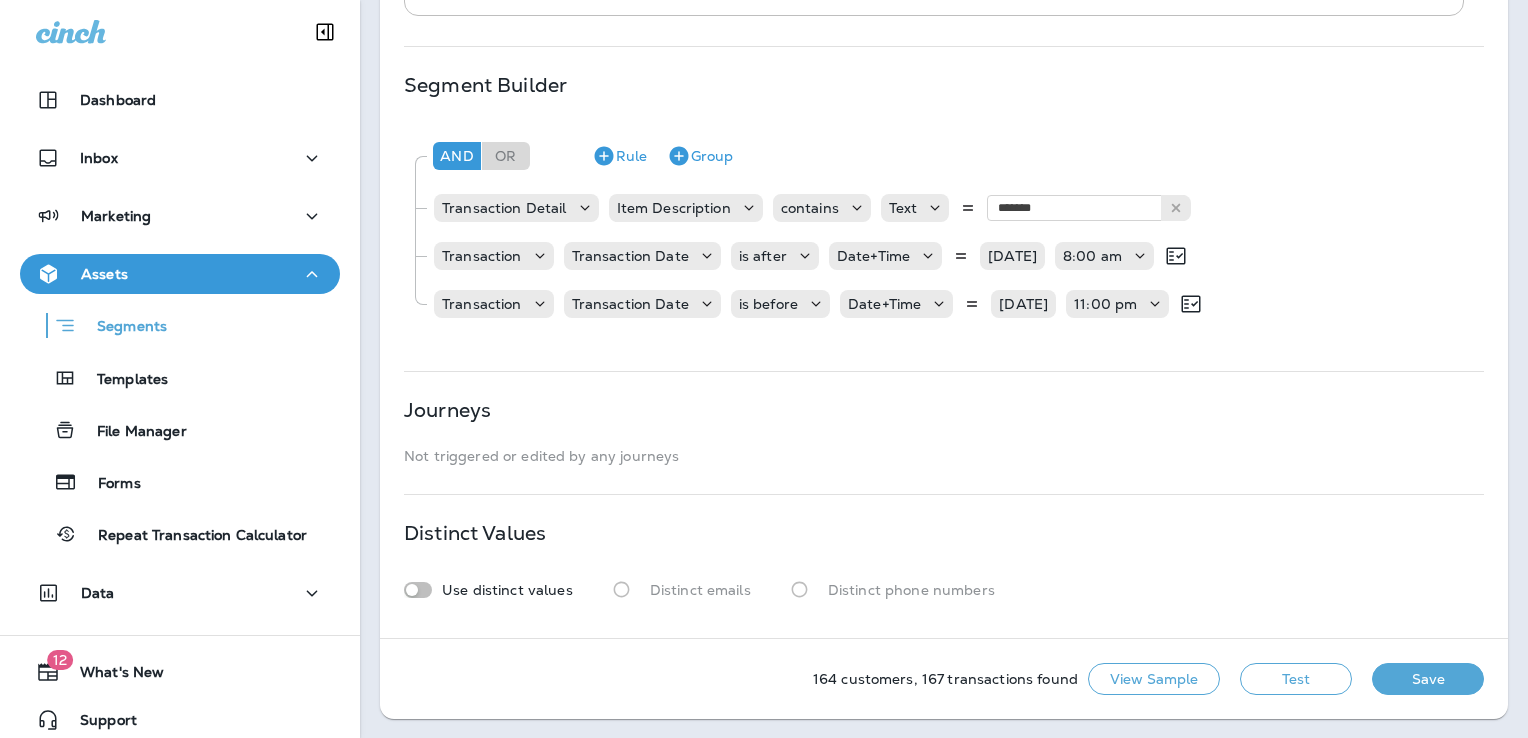 click on "Test" at bounding box center (1296, 679) 